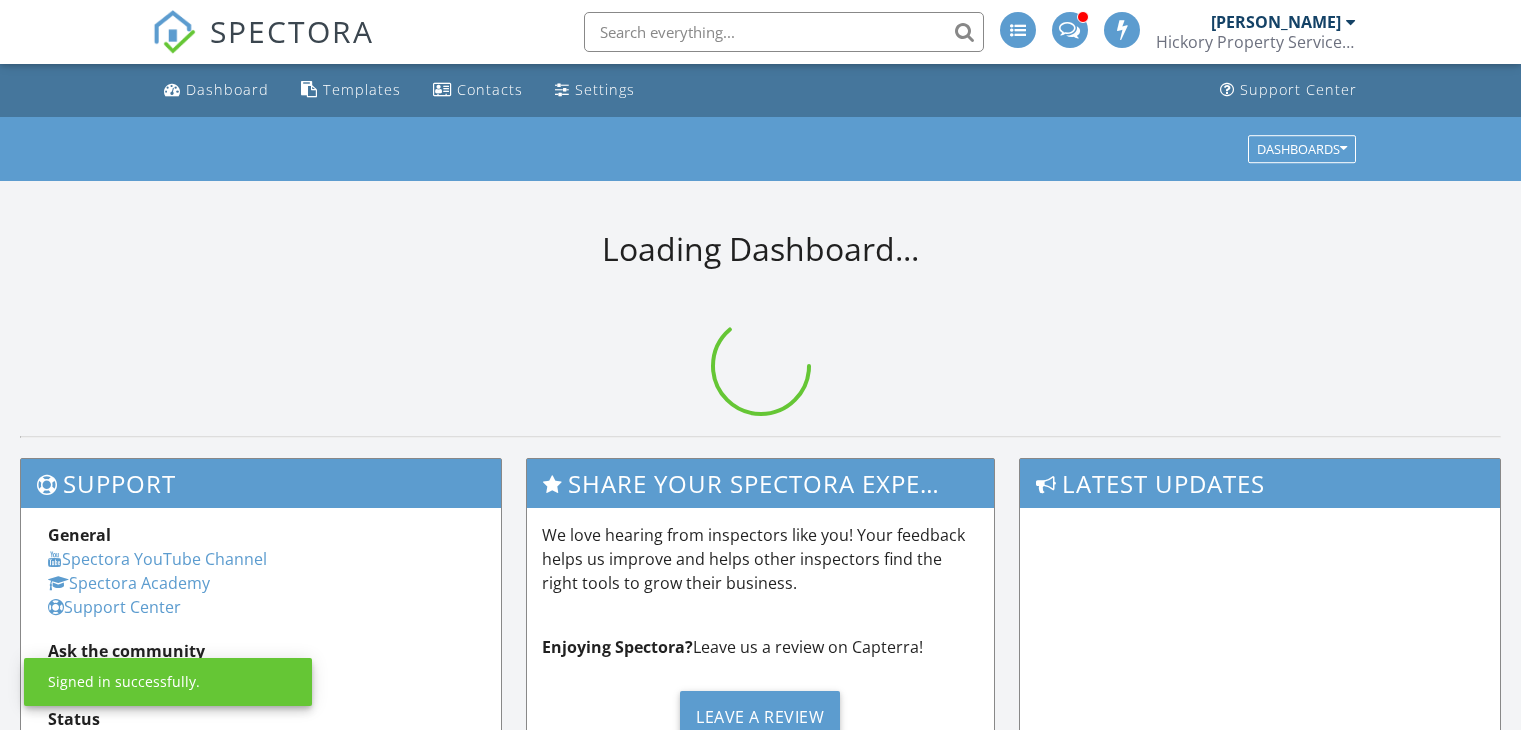 scroll, scrollTop: 0, scrollLeft: 0, axis: both 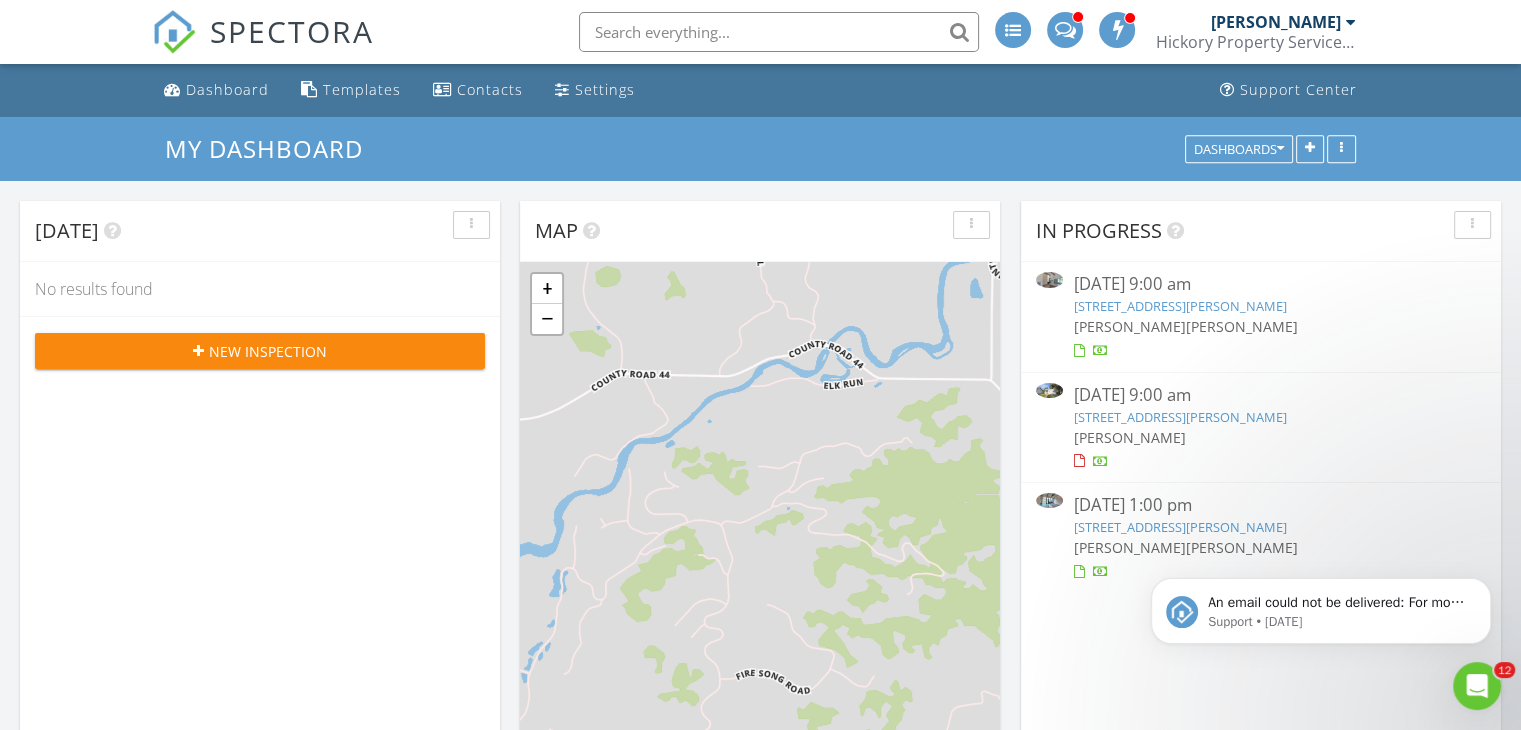 click on "624 School St, Craig, CO 81625" at bounding box center [1179, 417] 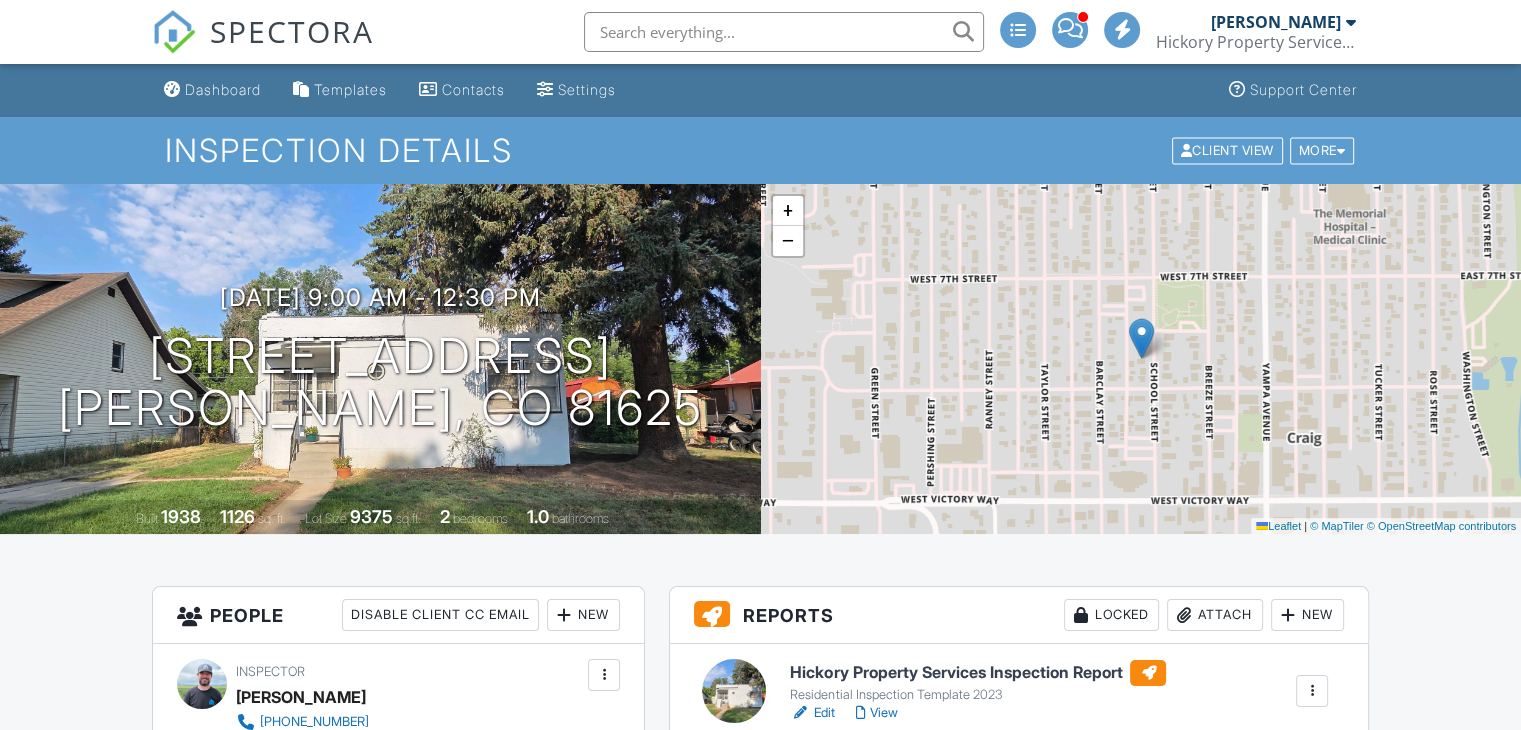 scroll, scrollTop: 433, scrollLeft: 0, axis: vertical 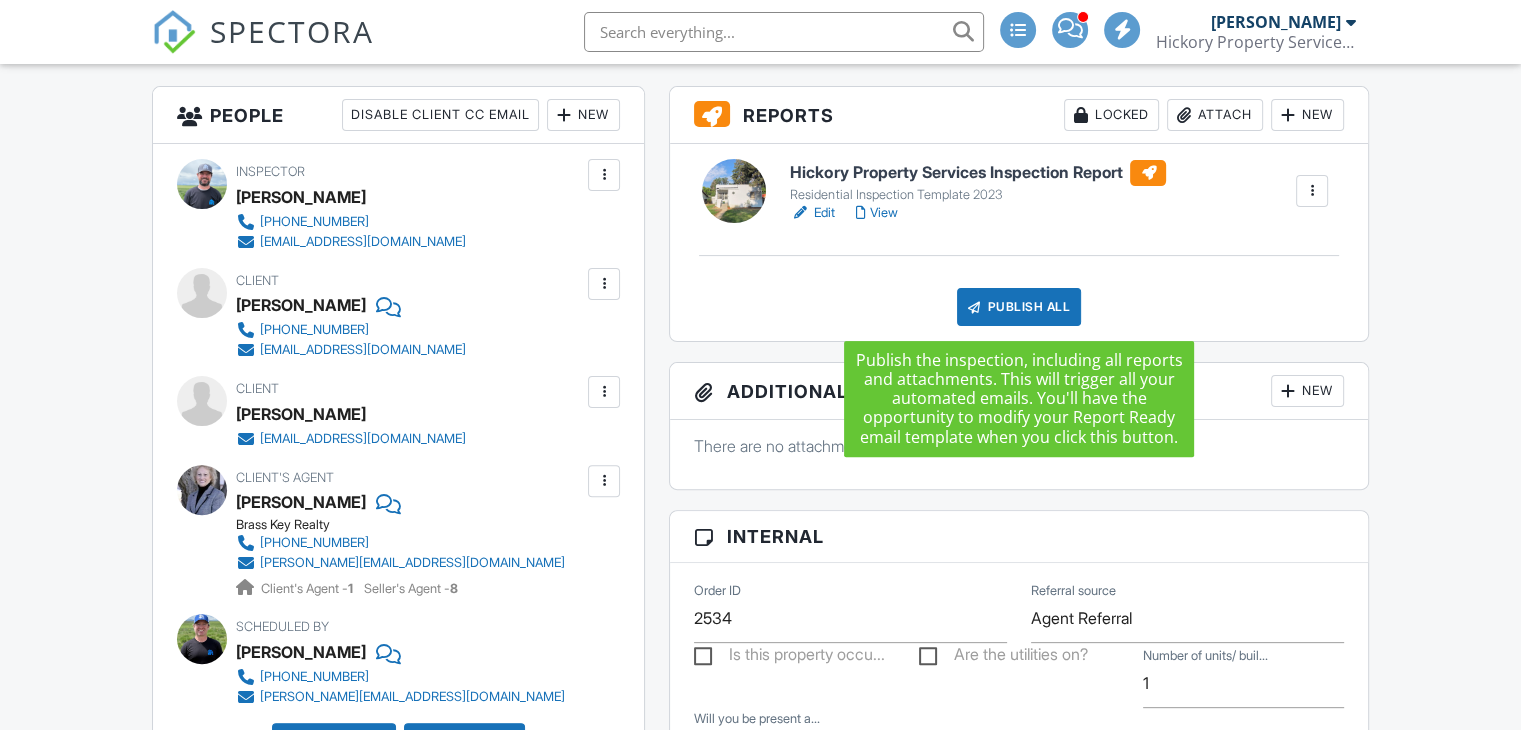 click on "Publish All" at bounding box center (1019, 307) 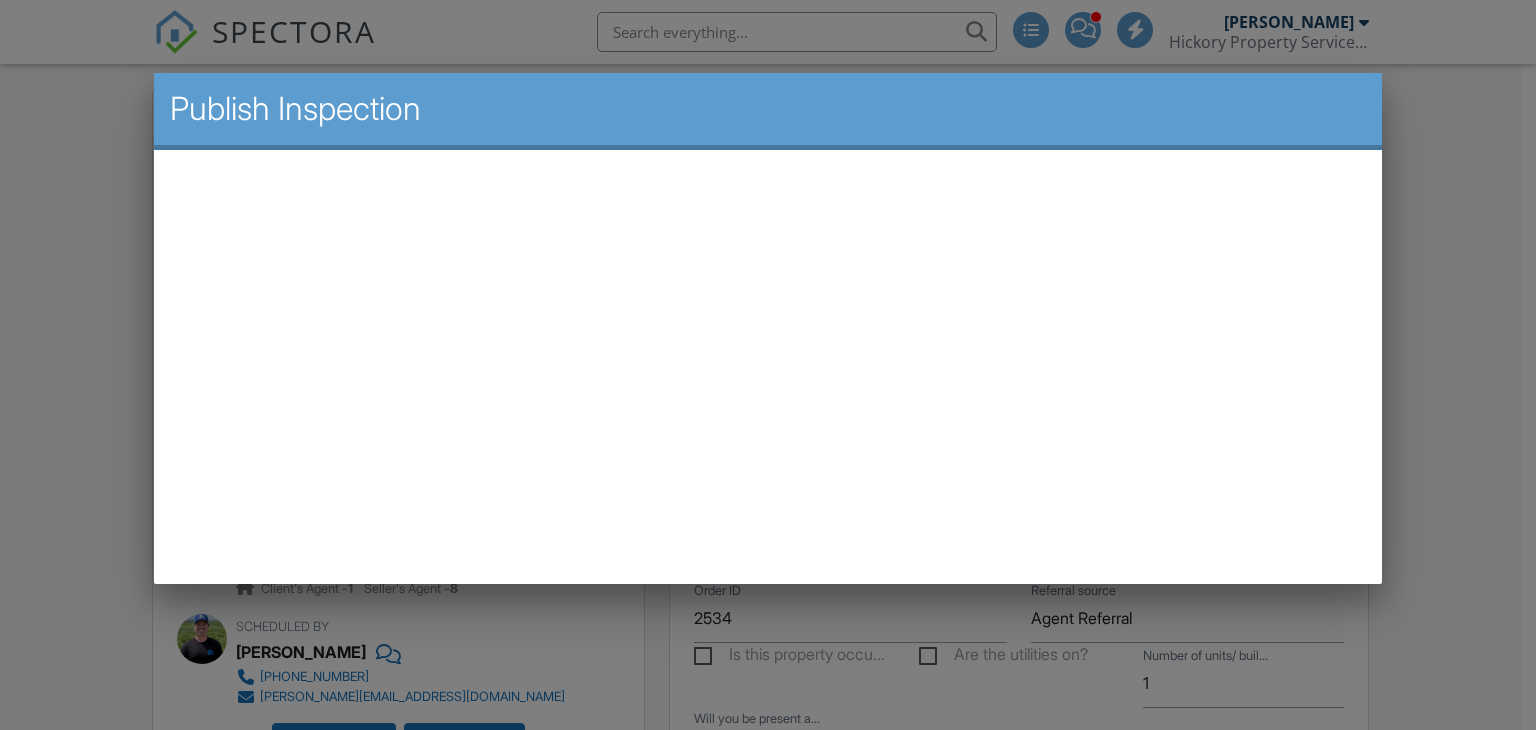 scroll, scrollTop: 0, scrollLeft: 0, axis: both 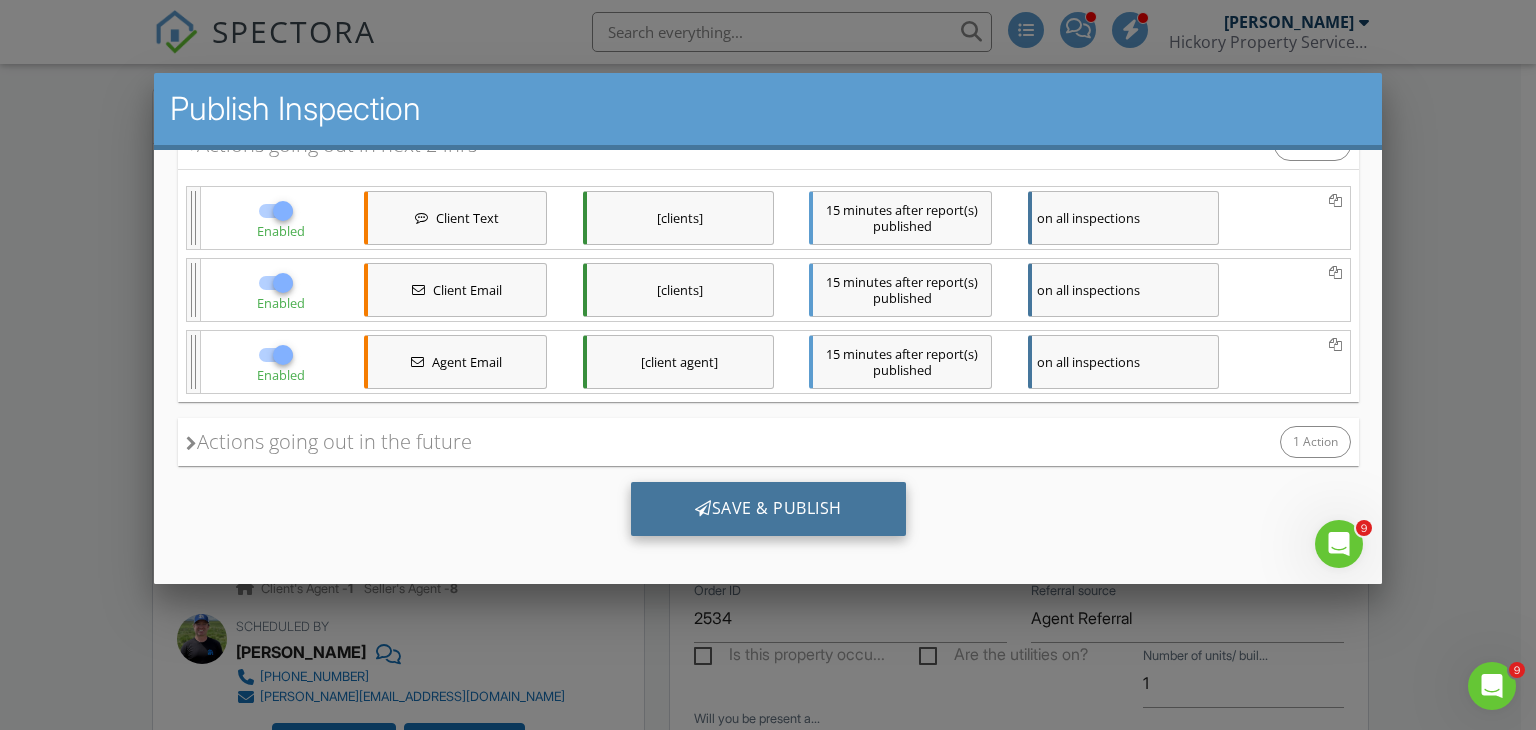 click on "Save & Publish" at bounding box center (767, 509) 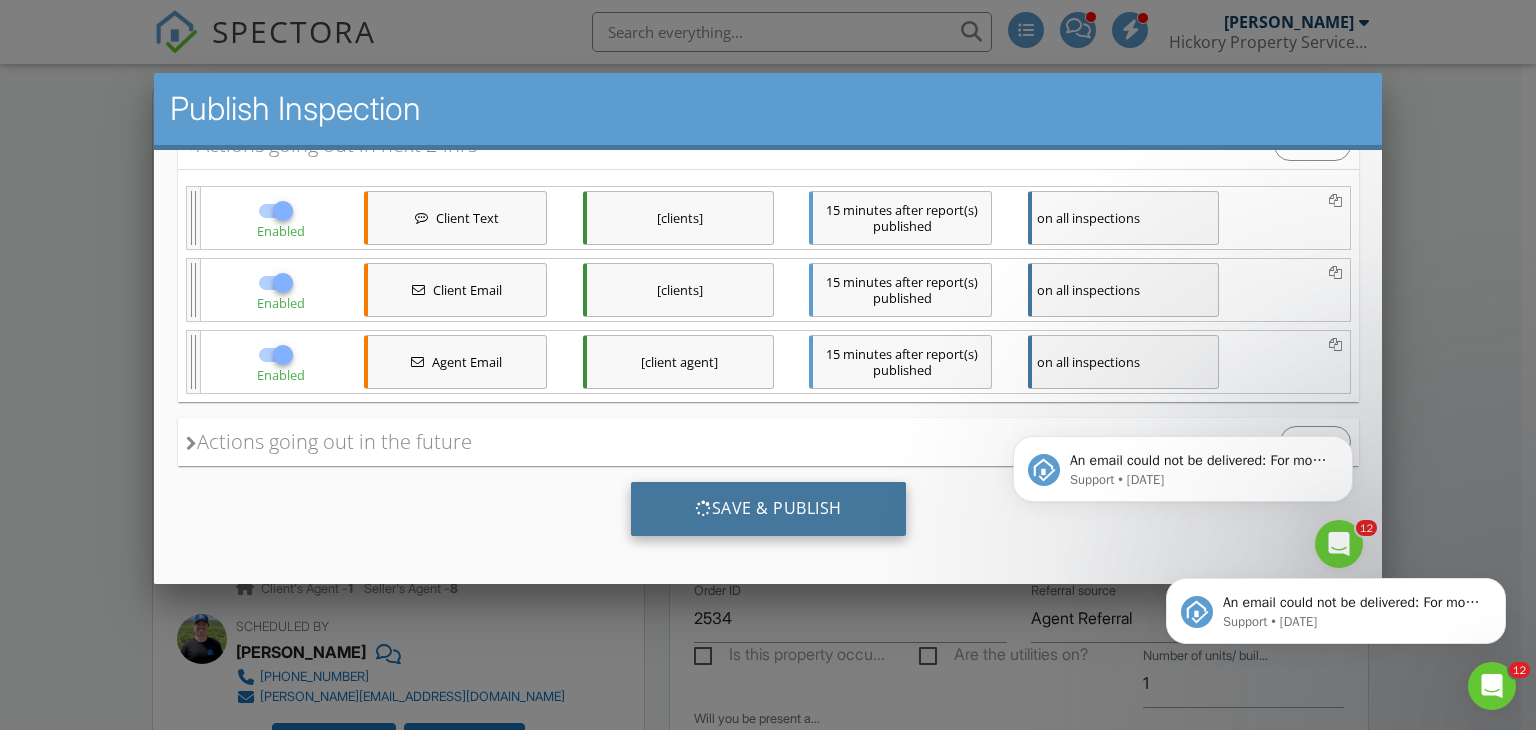 scroll, scrollTop: 0, scrollLeft: 0, axis: both 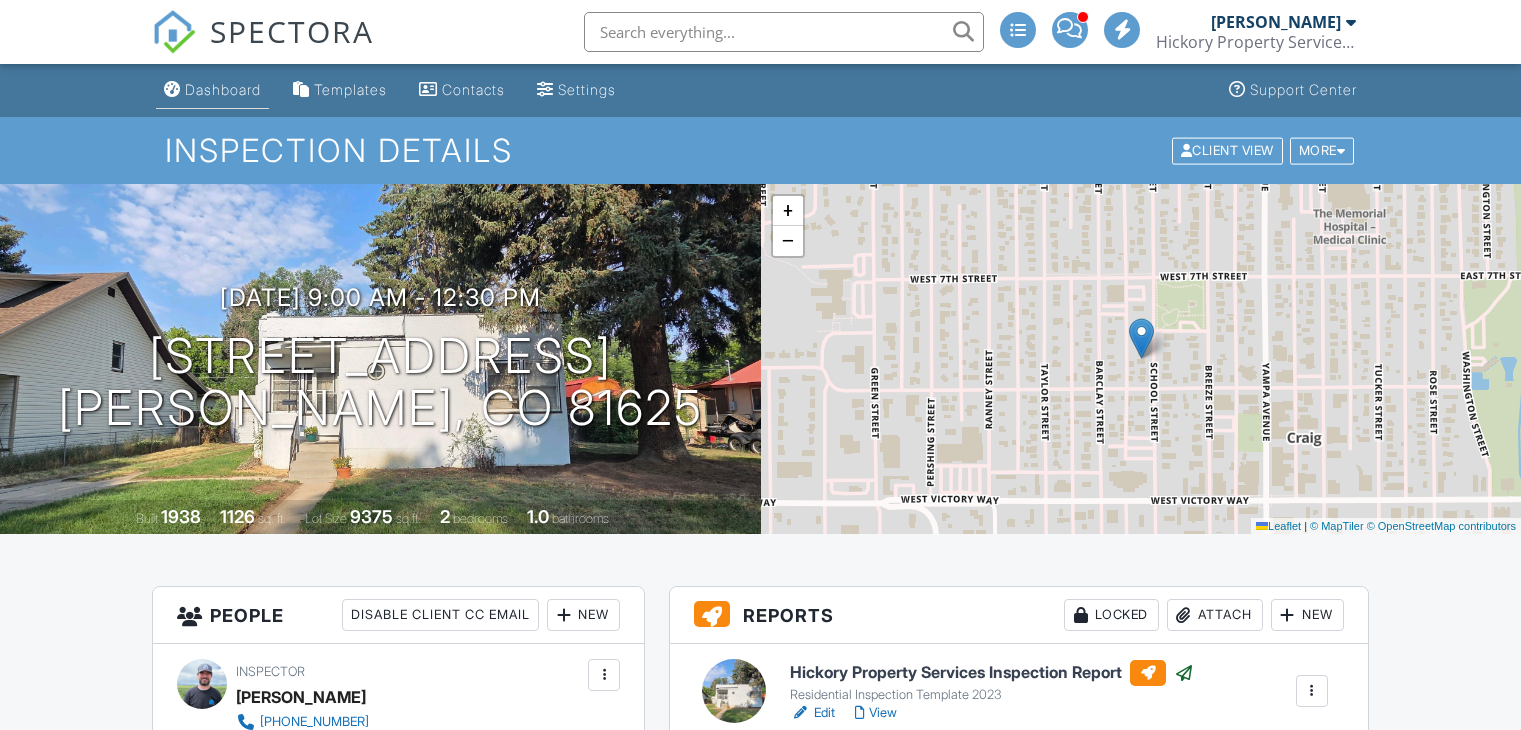 click on "Dashboard" at bounding box center (223, 89) 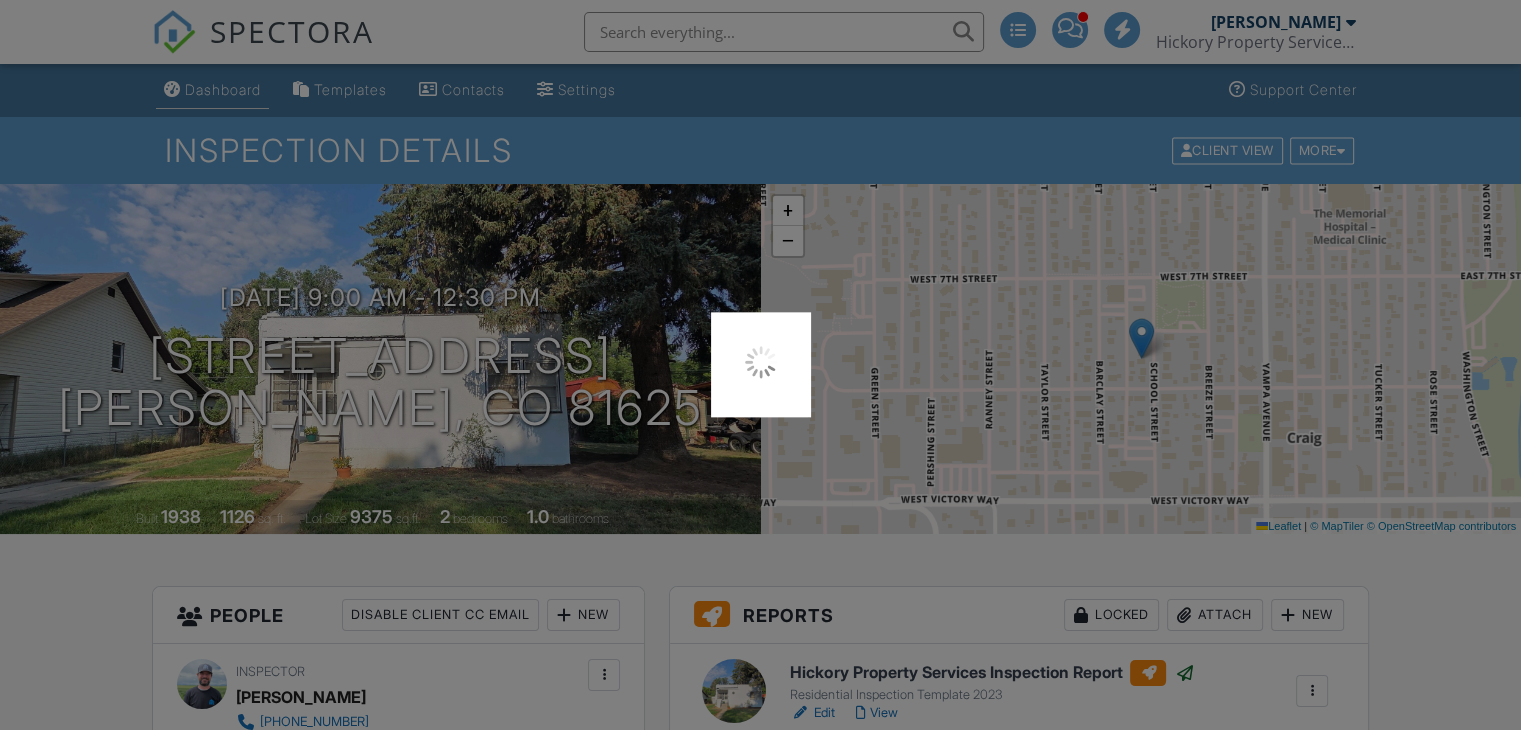 scroll, scrollTop: 0, scrollLeft: 0, axis: both 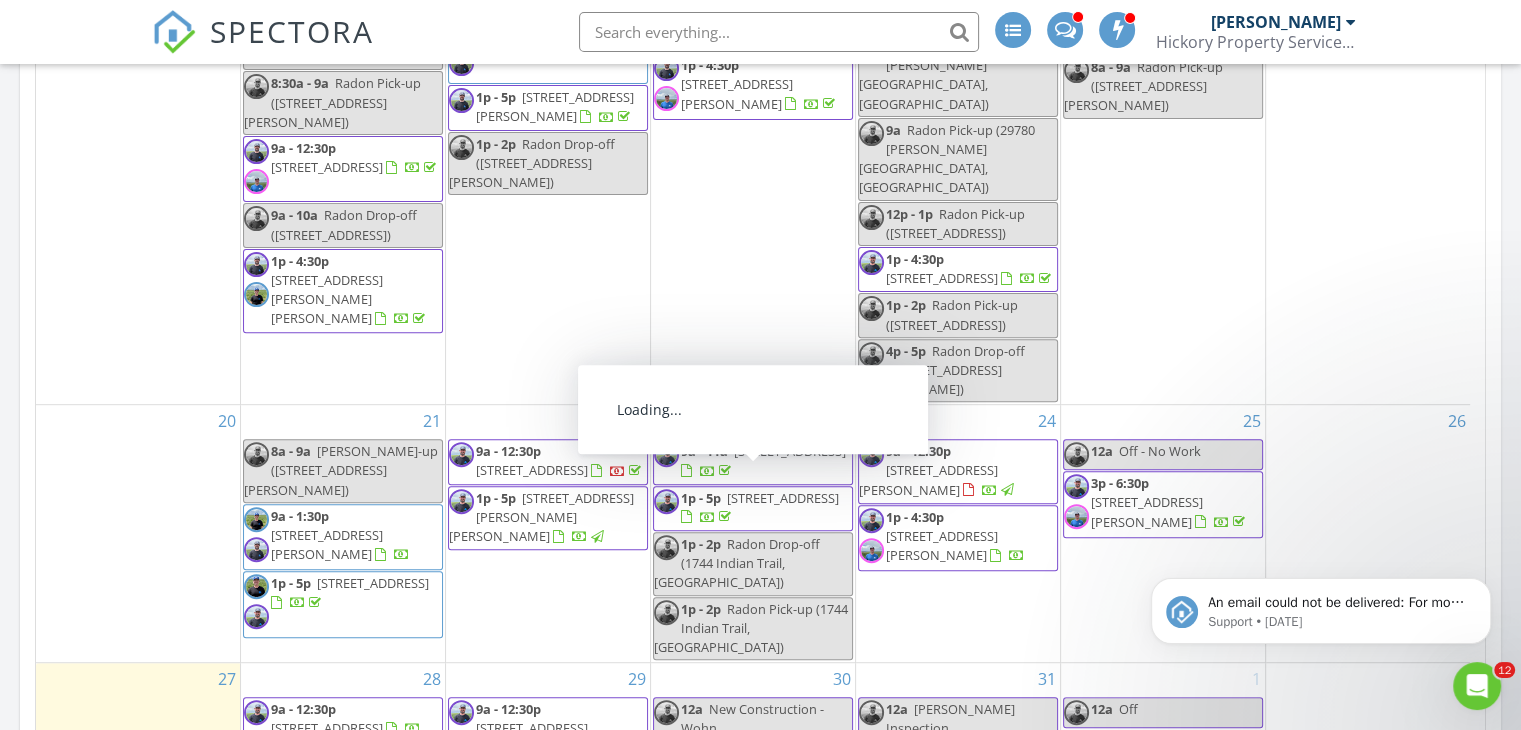 click on "1744 Indian Trail, Steamboat Springs 80487" at bounding box center [783, 498] 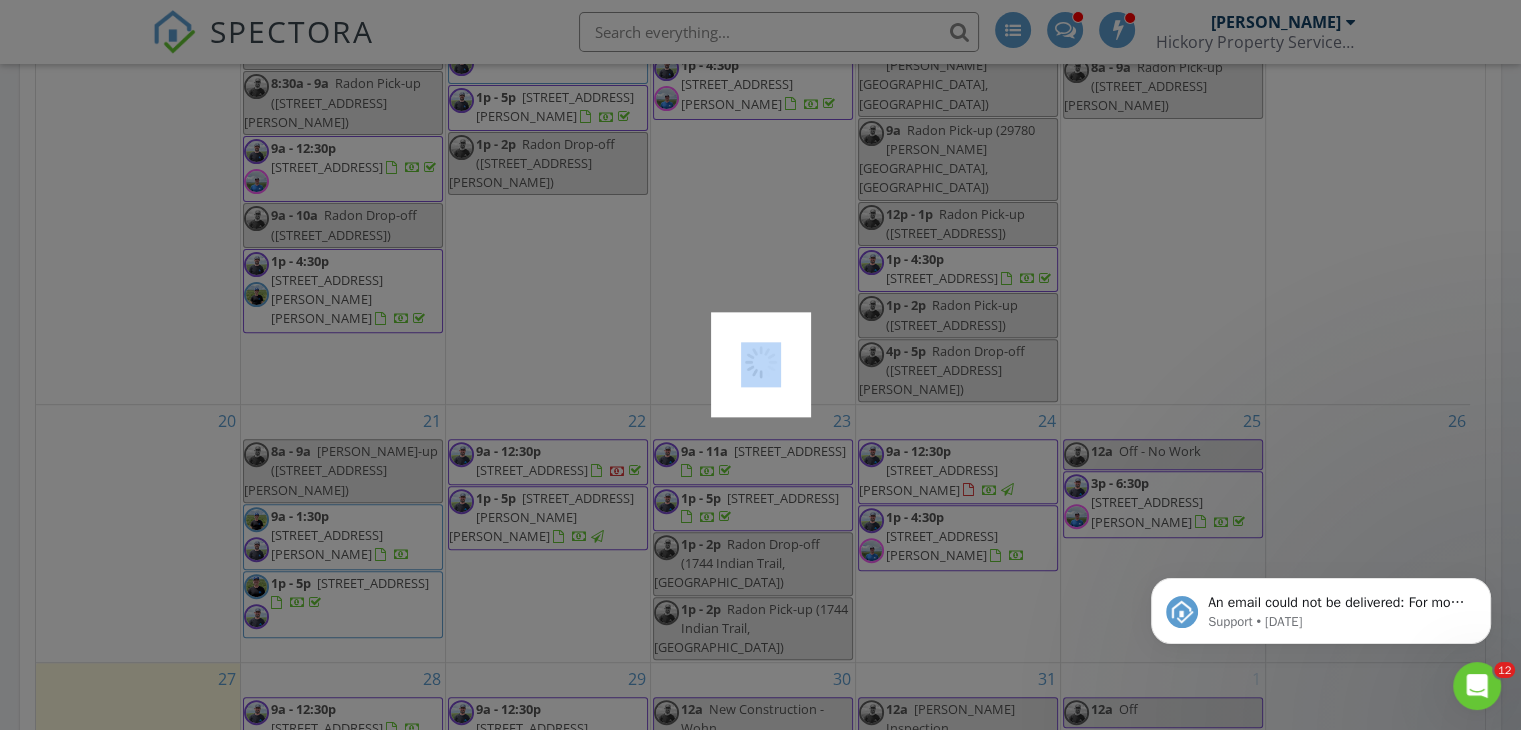 click at bounding box center [760, 365] 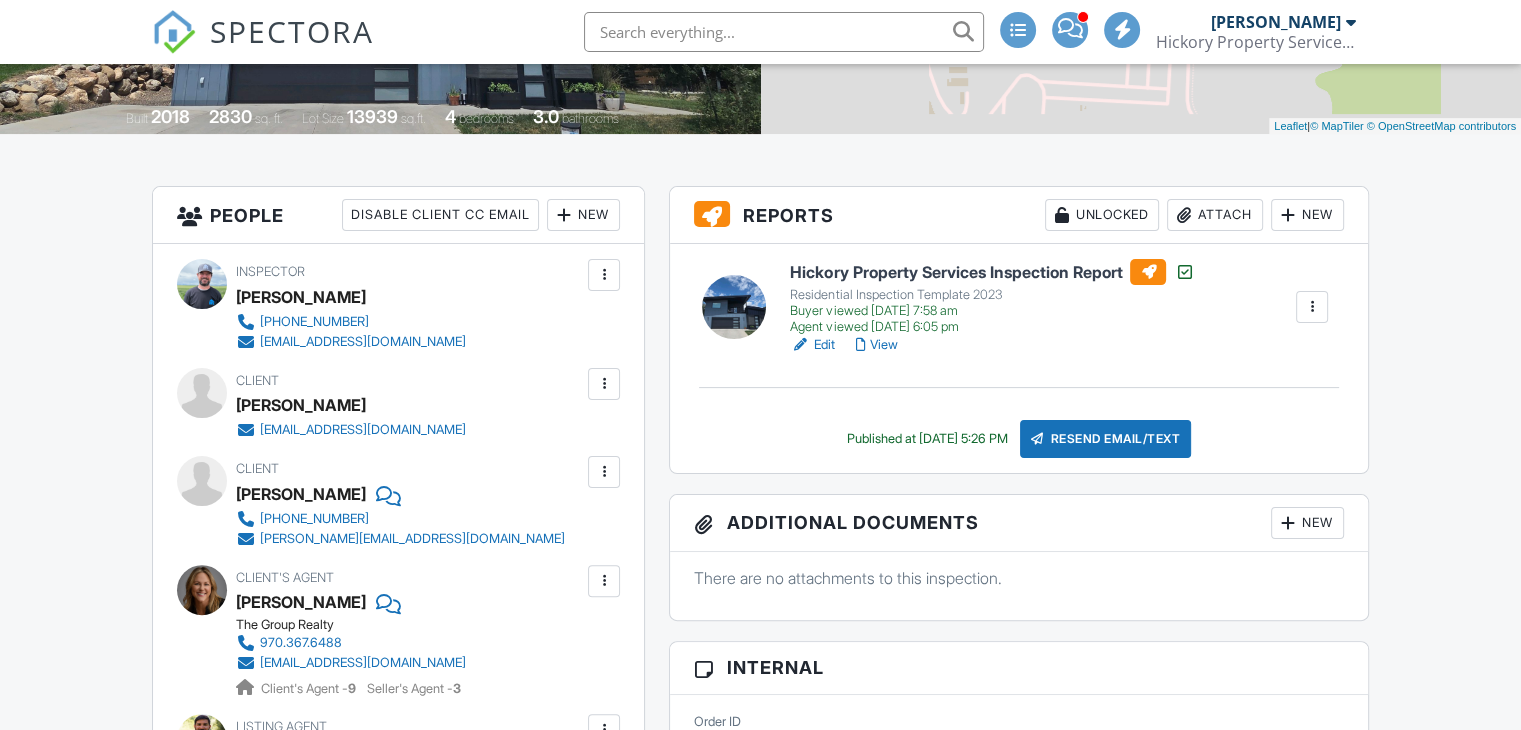scroll, scrollTop: 400, scrollLeft: 0, axis: vertical 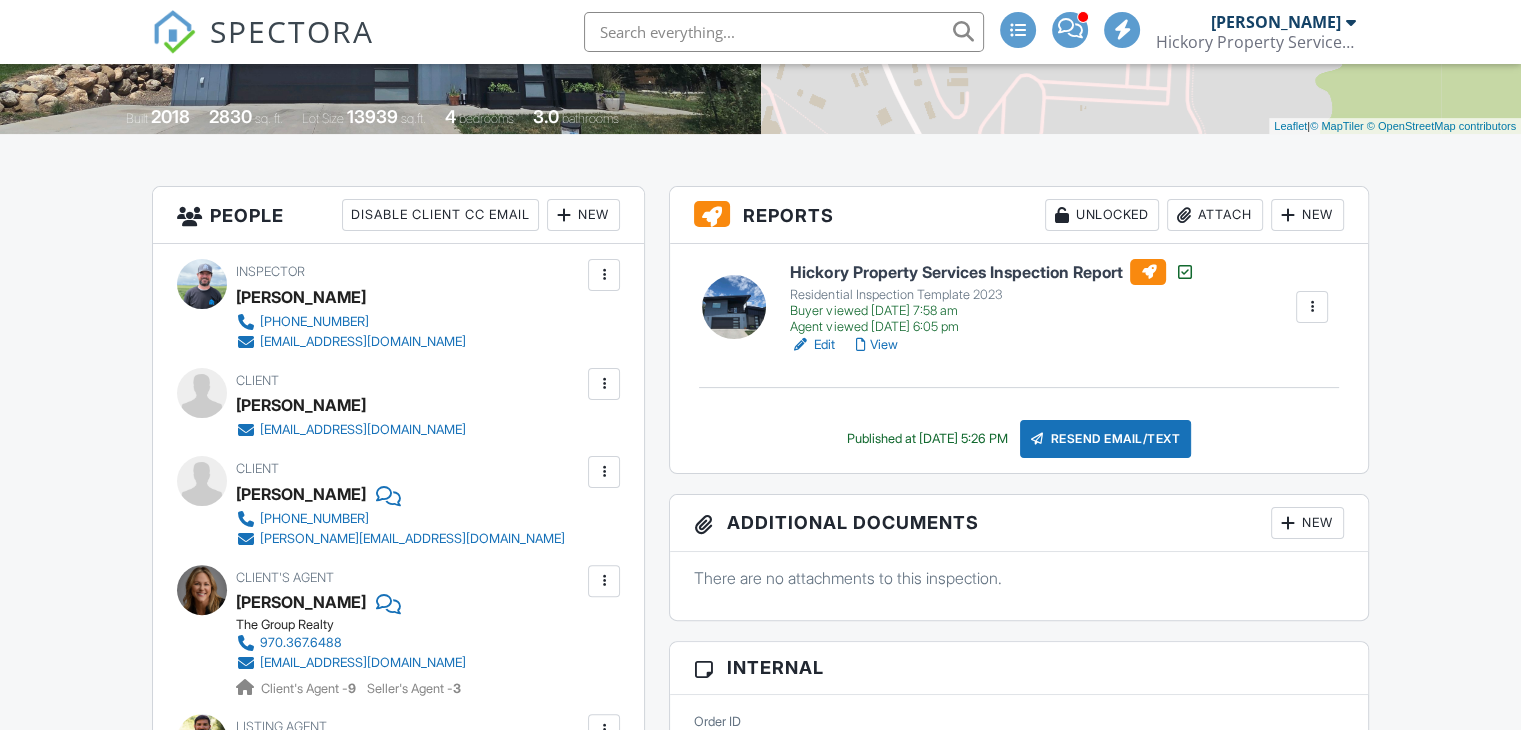 click on "Attach" at bounding box center [1215, 215] 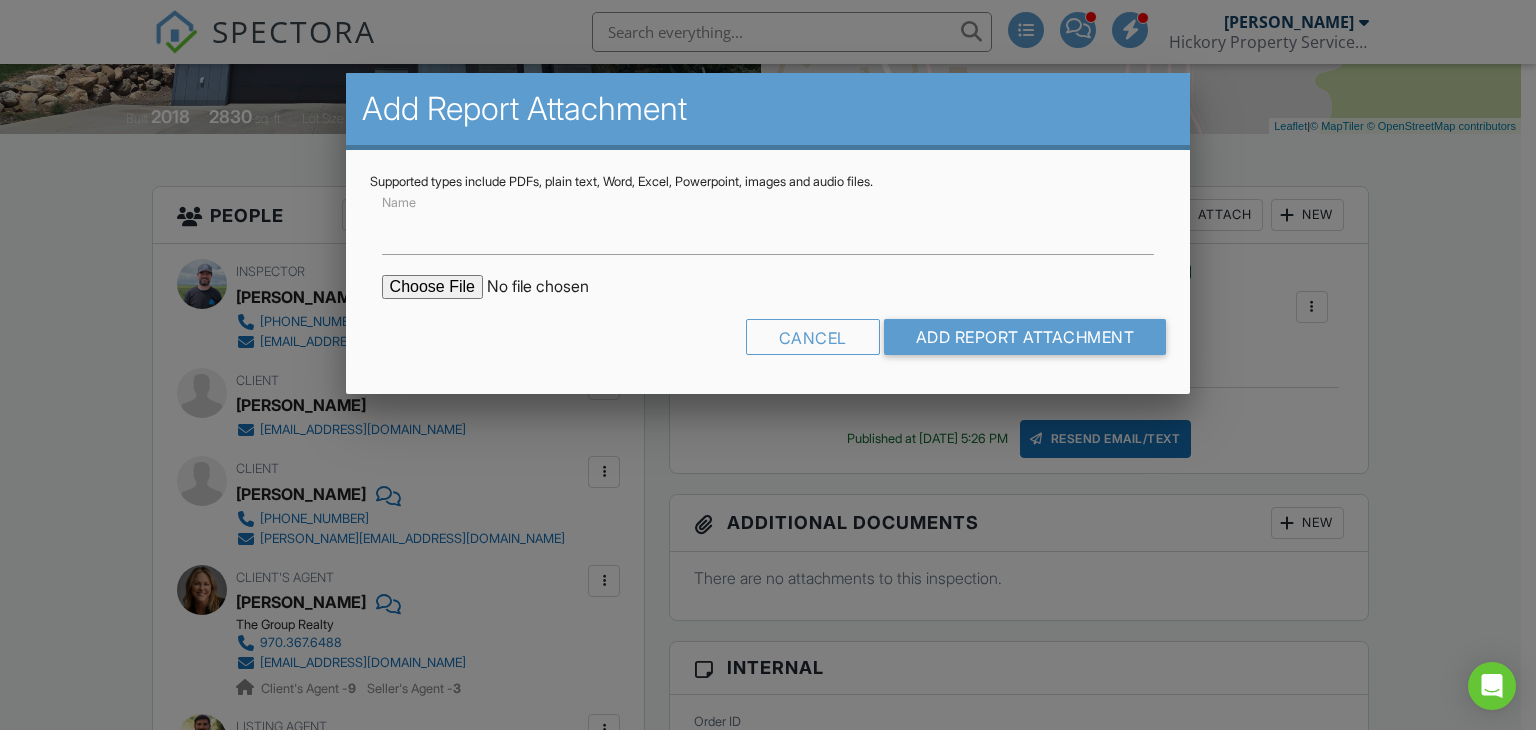 click at bounding box center [552, 287] 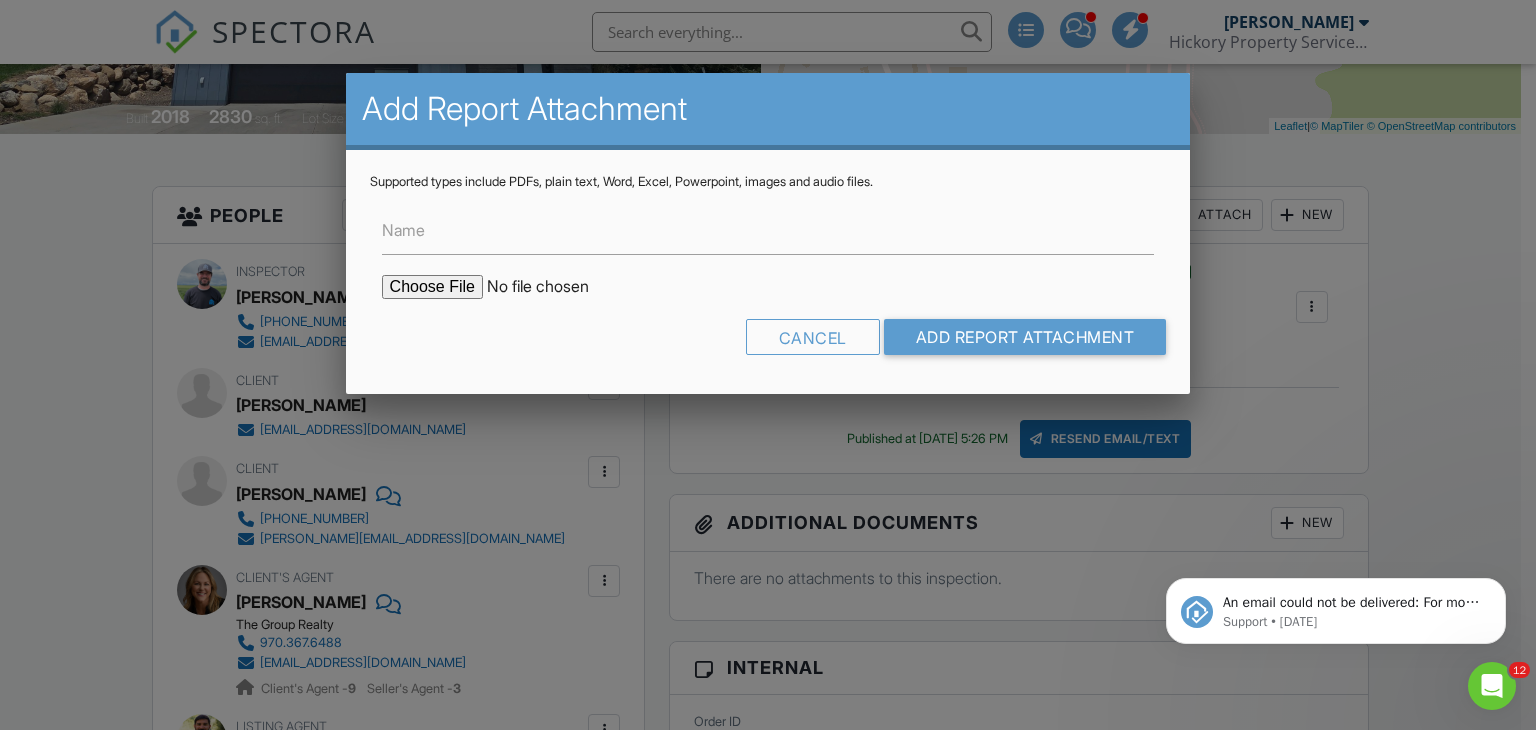 scroll, scrollTop: 0, scrollLeft: 0, axis: both 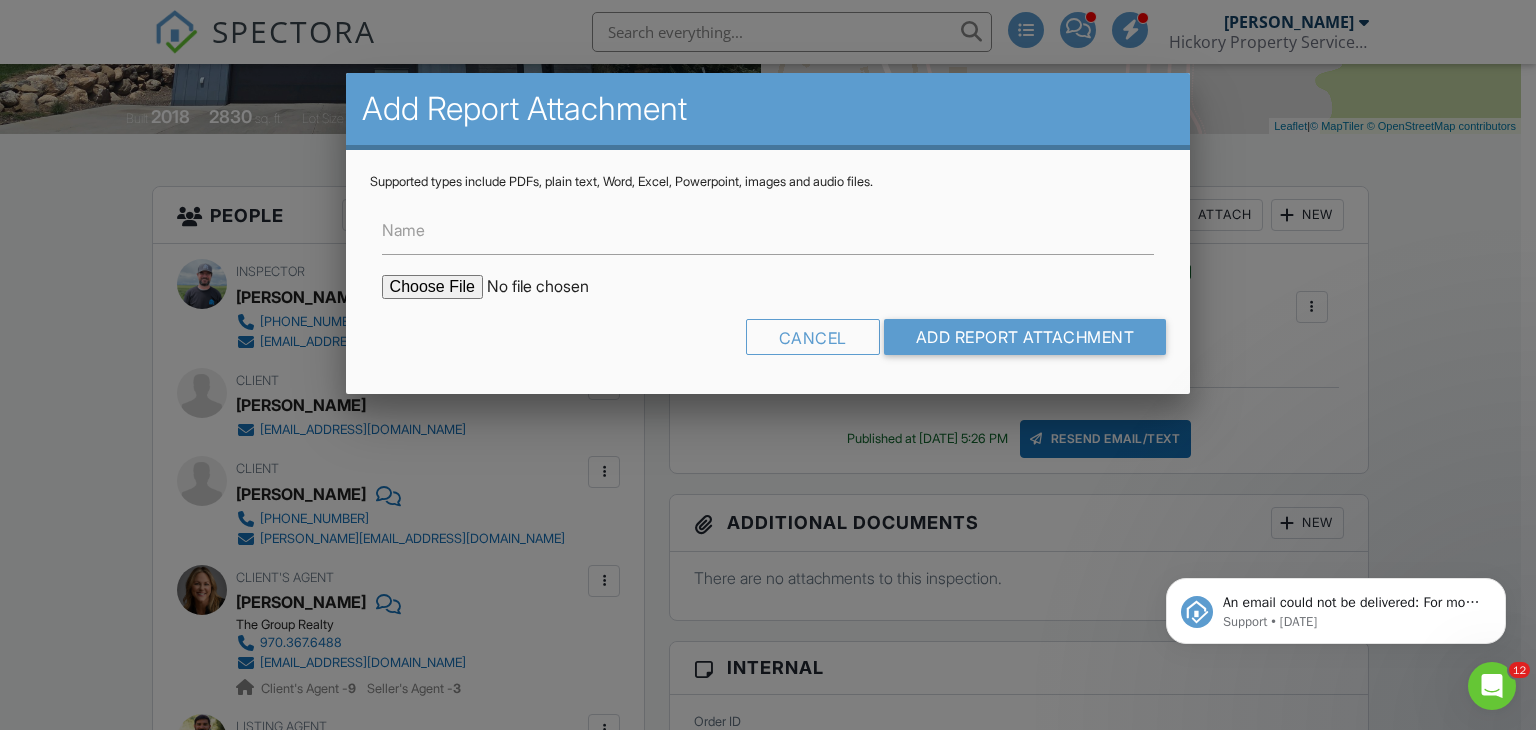 type on "C:\fakepath\Radon Report 1744 Indian Trail.pdf" 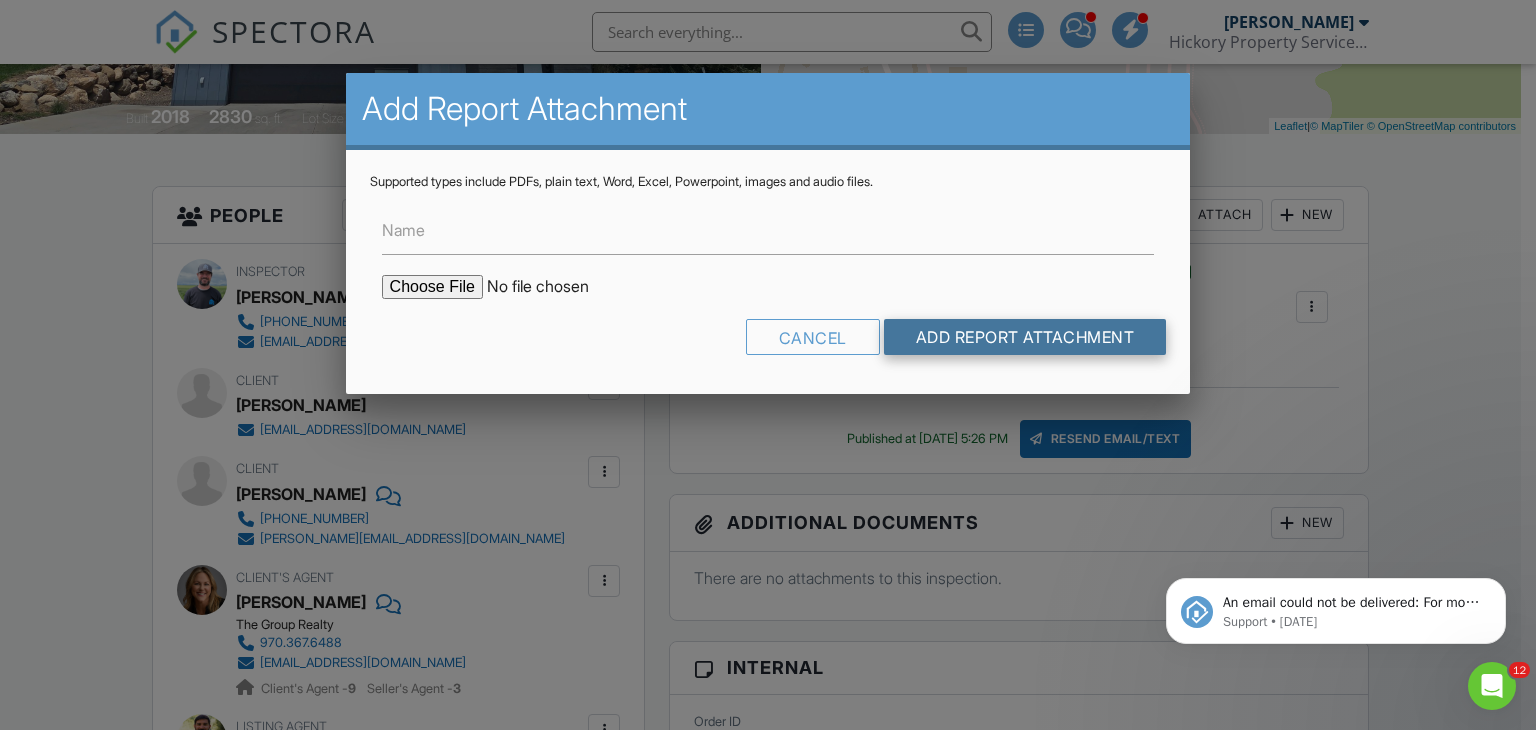 click on "Add Report Attachment" at bounding box center [1025, 337] 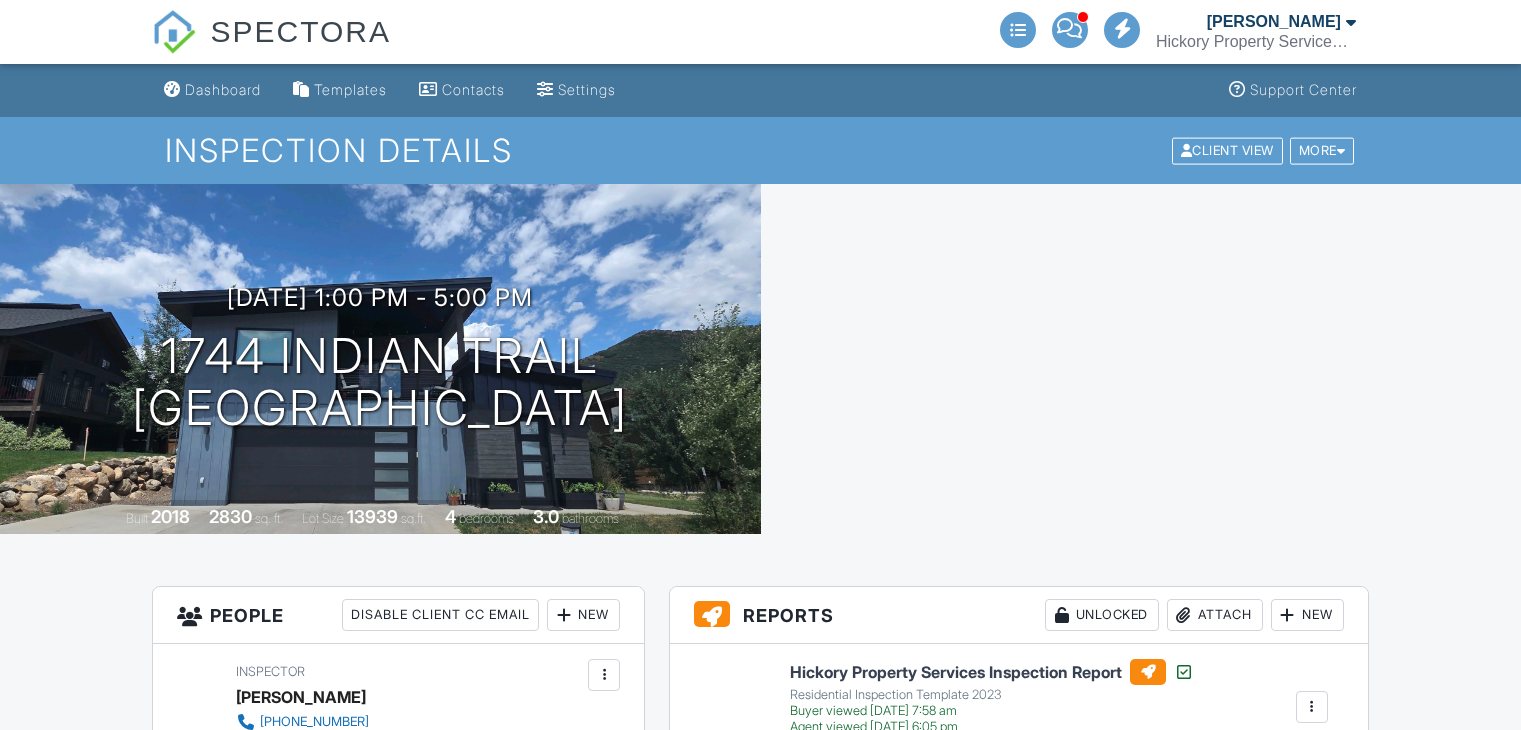 click at bounding box center [1141, 359] 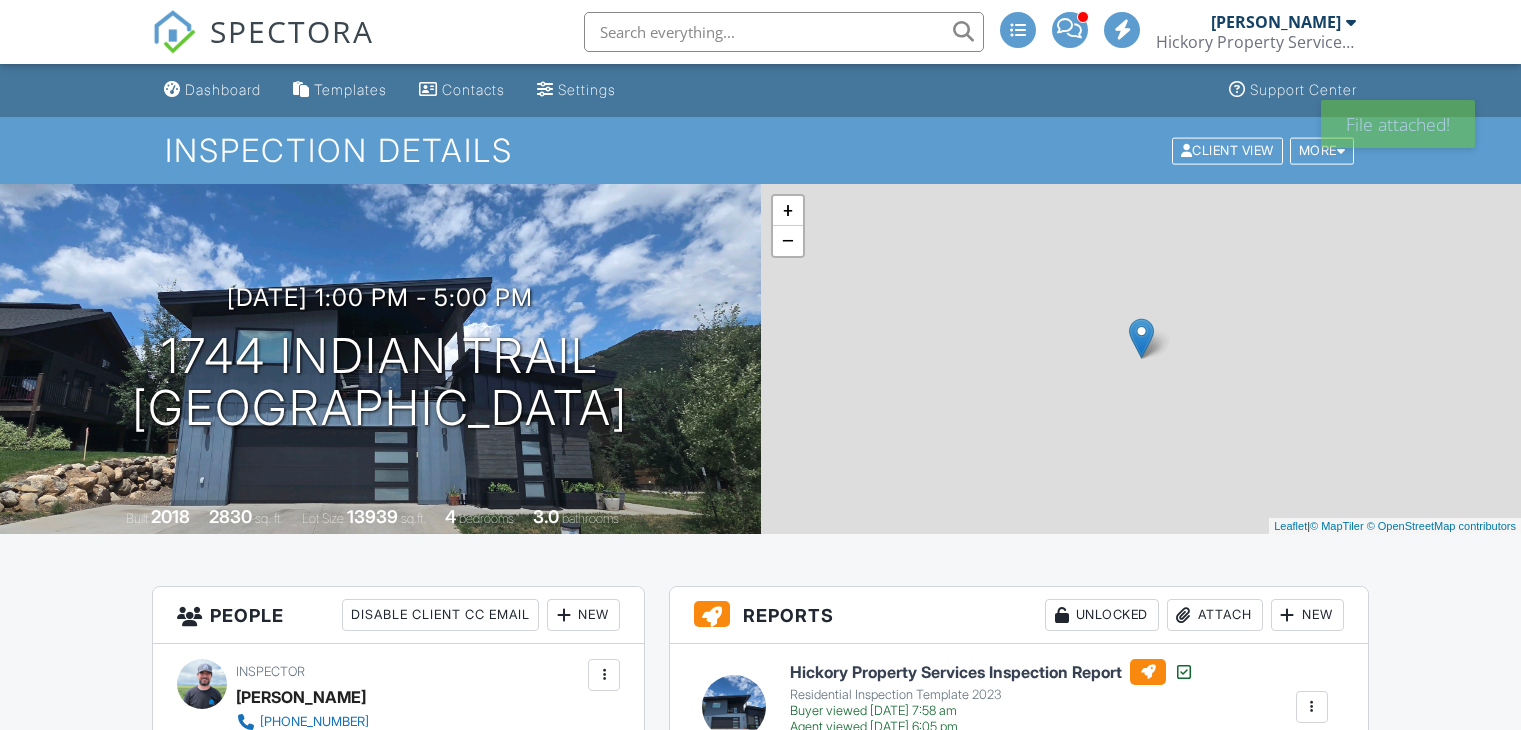 scroll, scrollTop: 600, scrollLeft: 0, axis: vertical 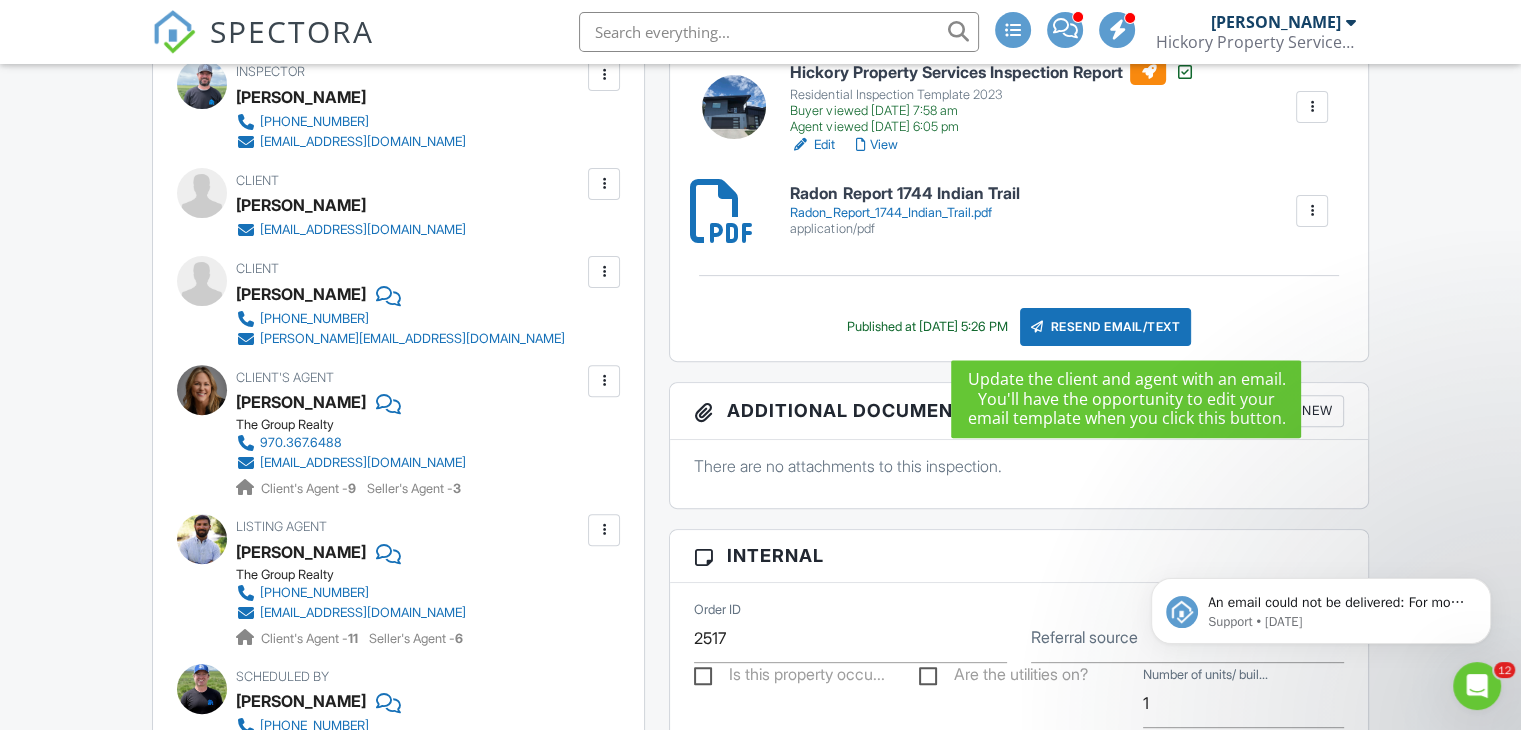 click on "Resend Email/Text" at bounding box center [1106, 327] 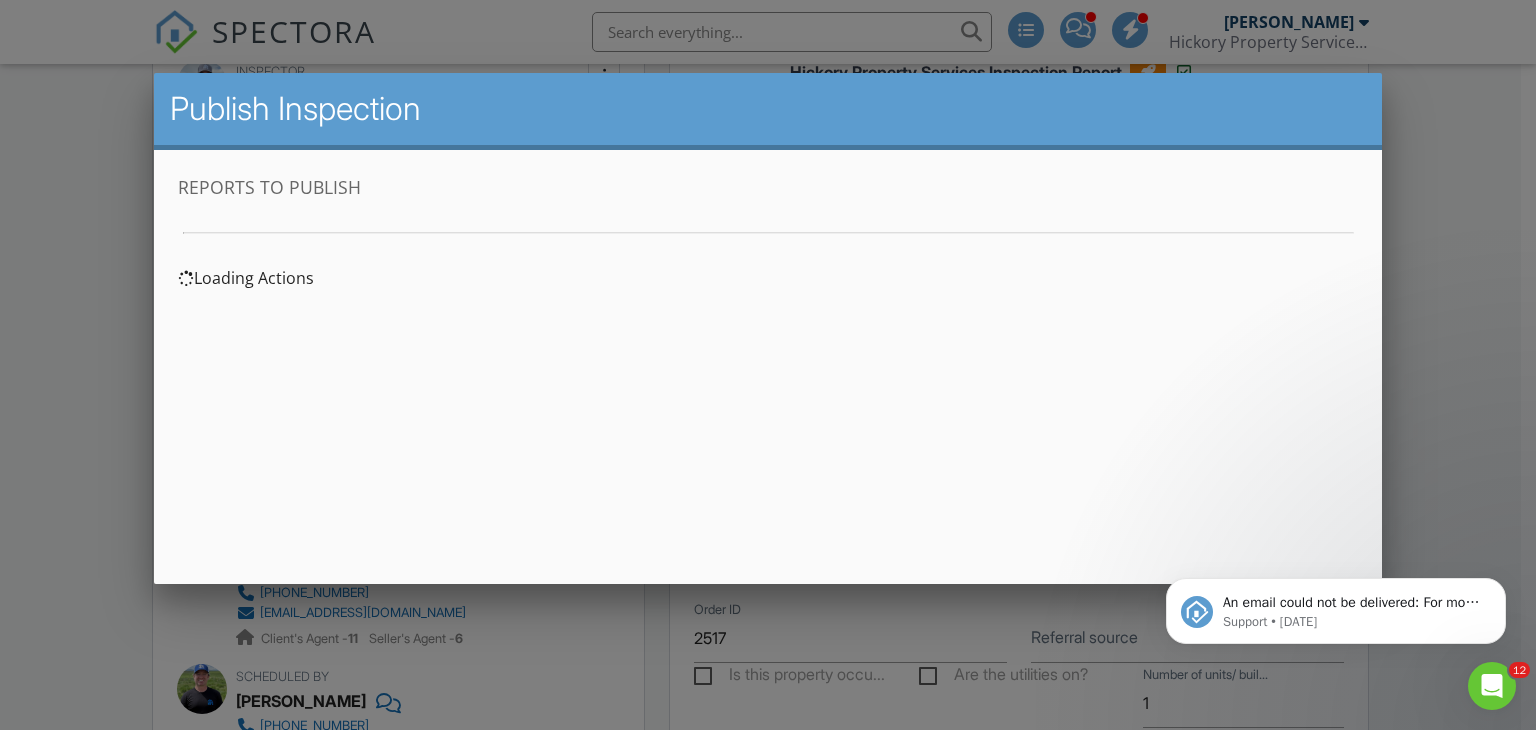 scroll, scrollTop: 0, scrollLeft: 0, axis: both 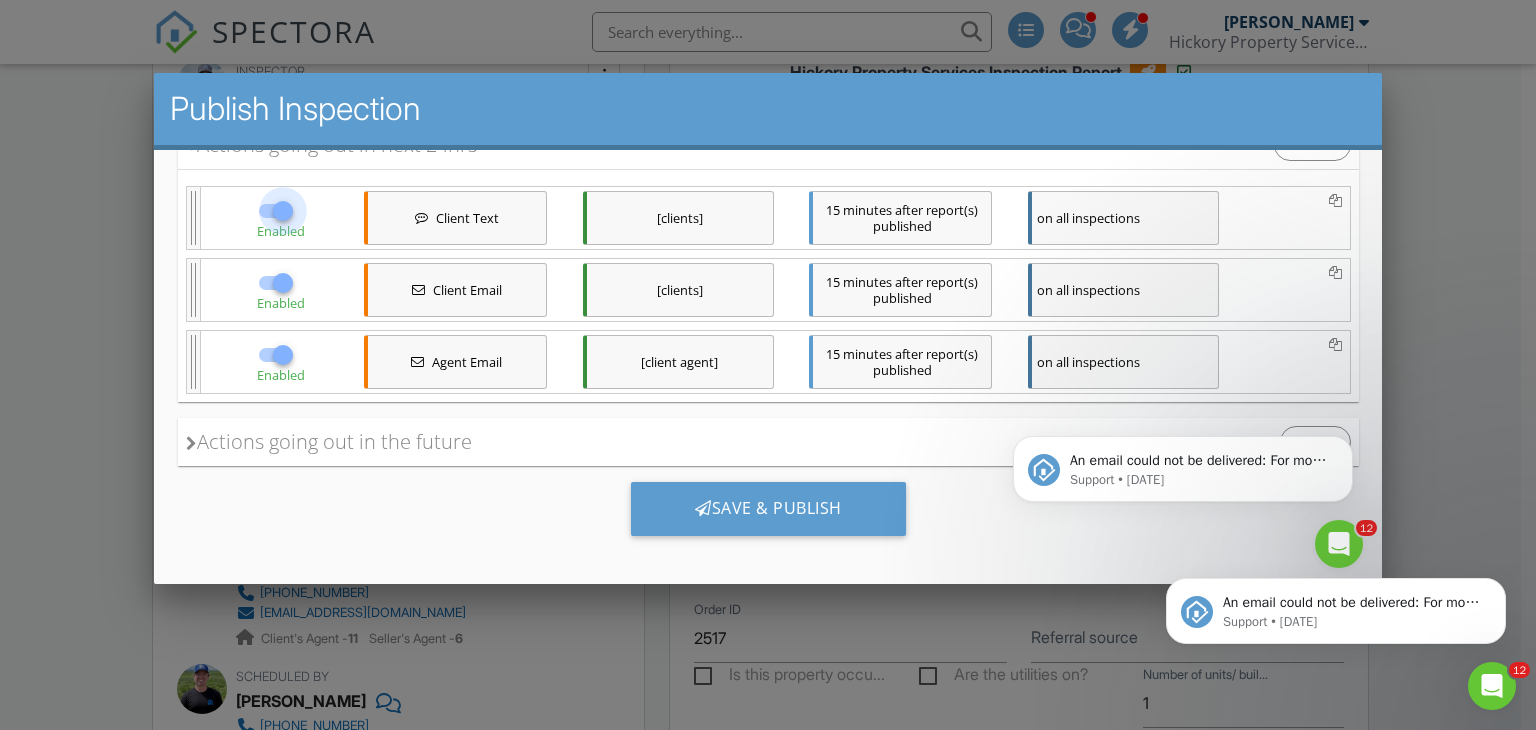 click at bounding box center [282, 211] 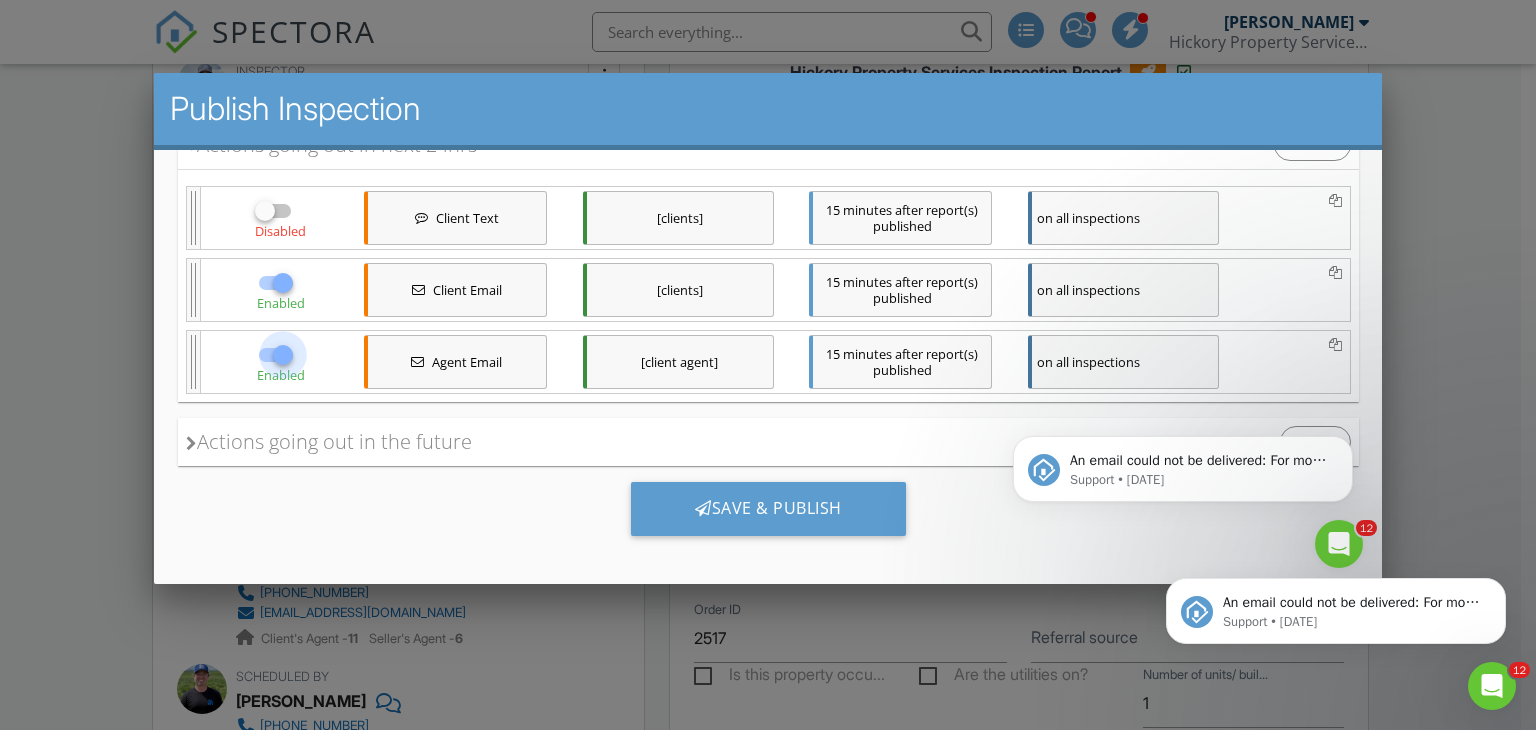 click at bounding box center (282, 355) 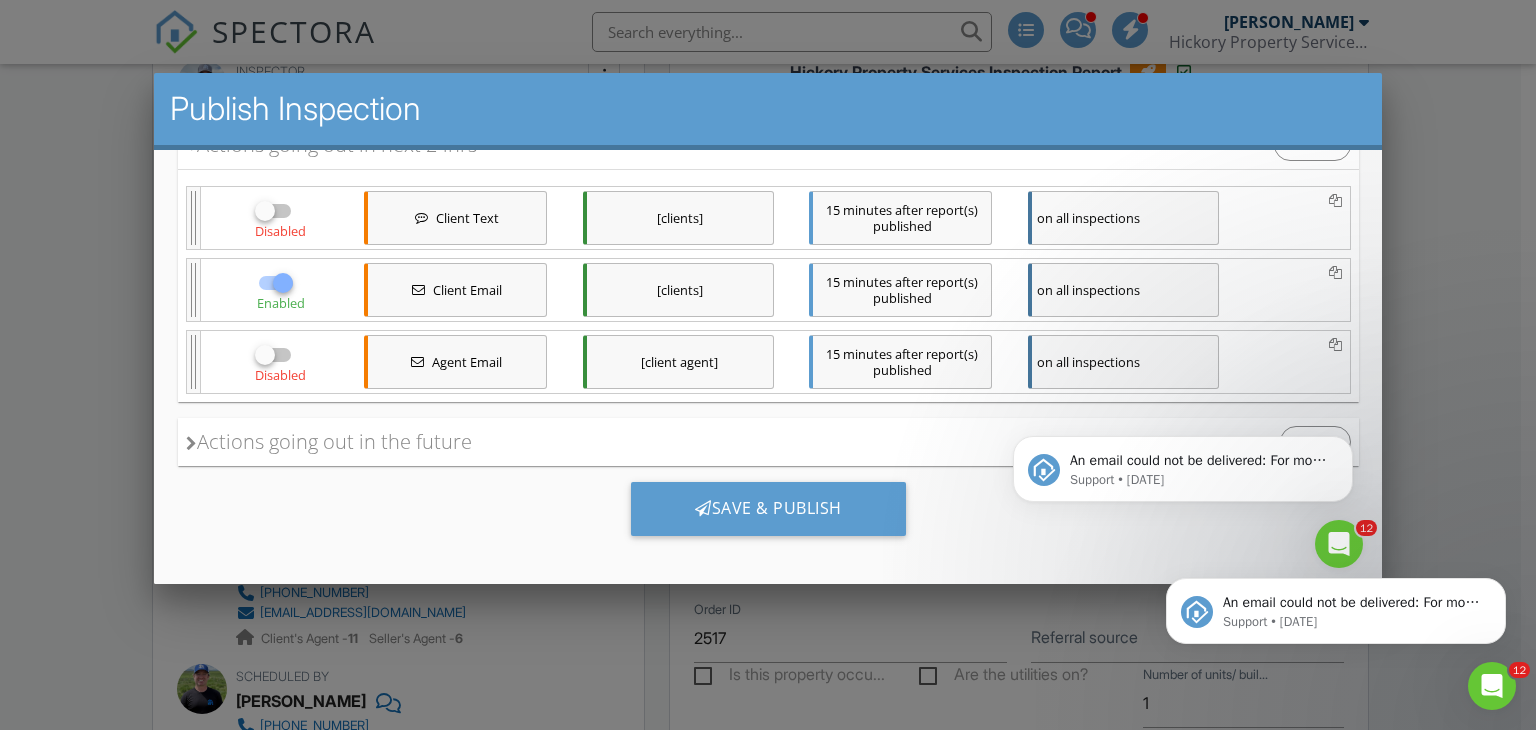 click on "Client Email" at bounding box center (466, 290) 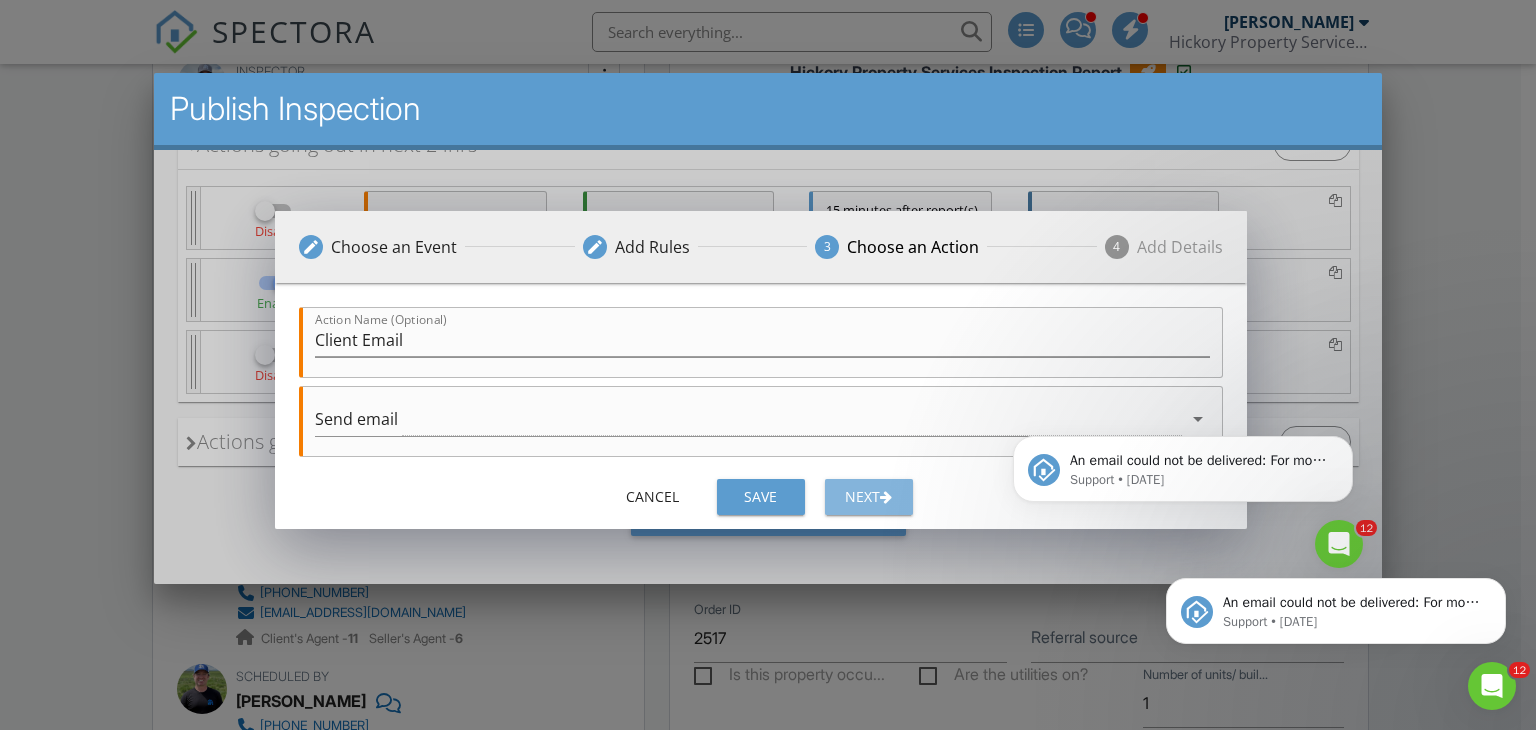 click on "Next" at bounding box center (868, 496) 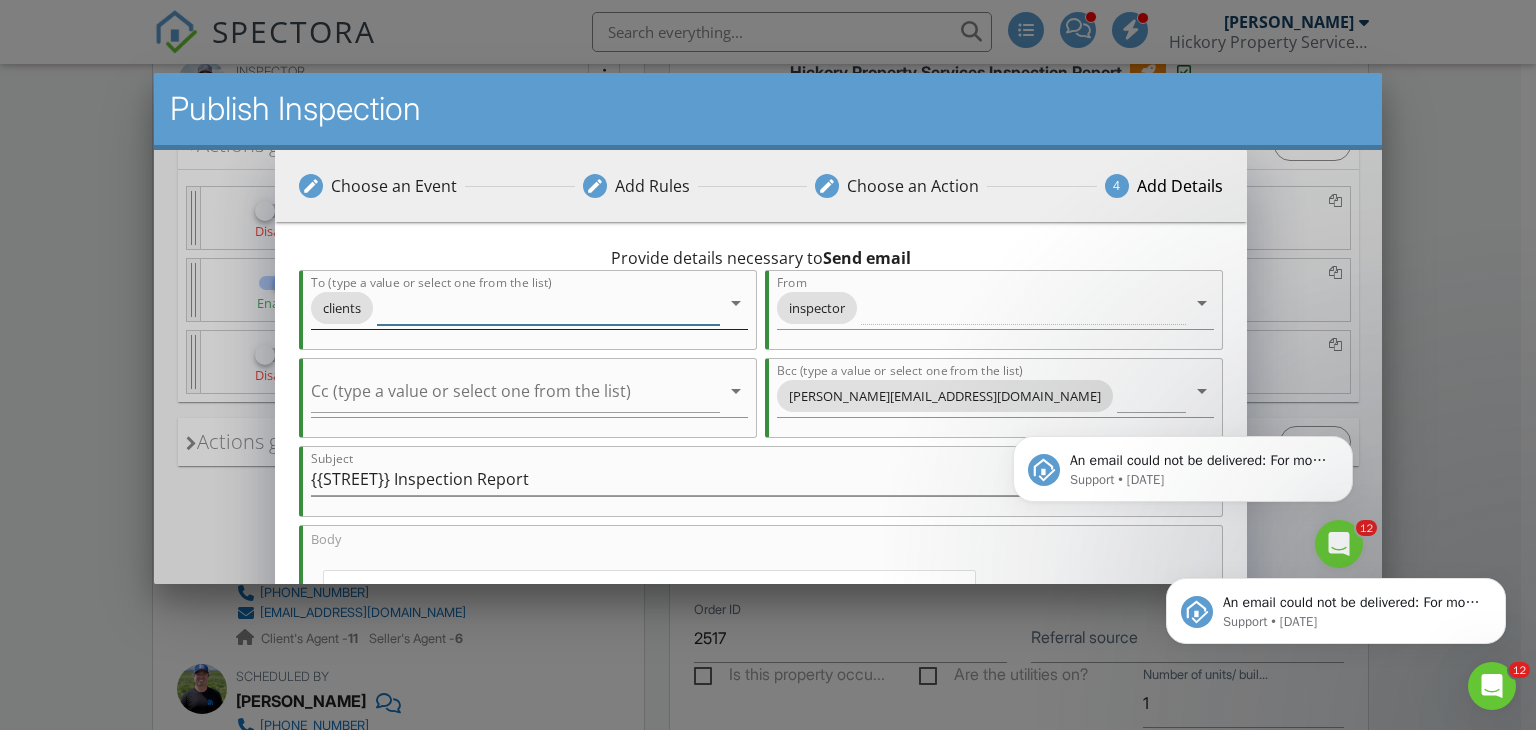 click on "arrow_drop_down" at bounding box center [735, 303] 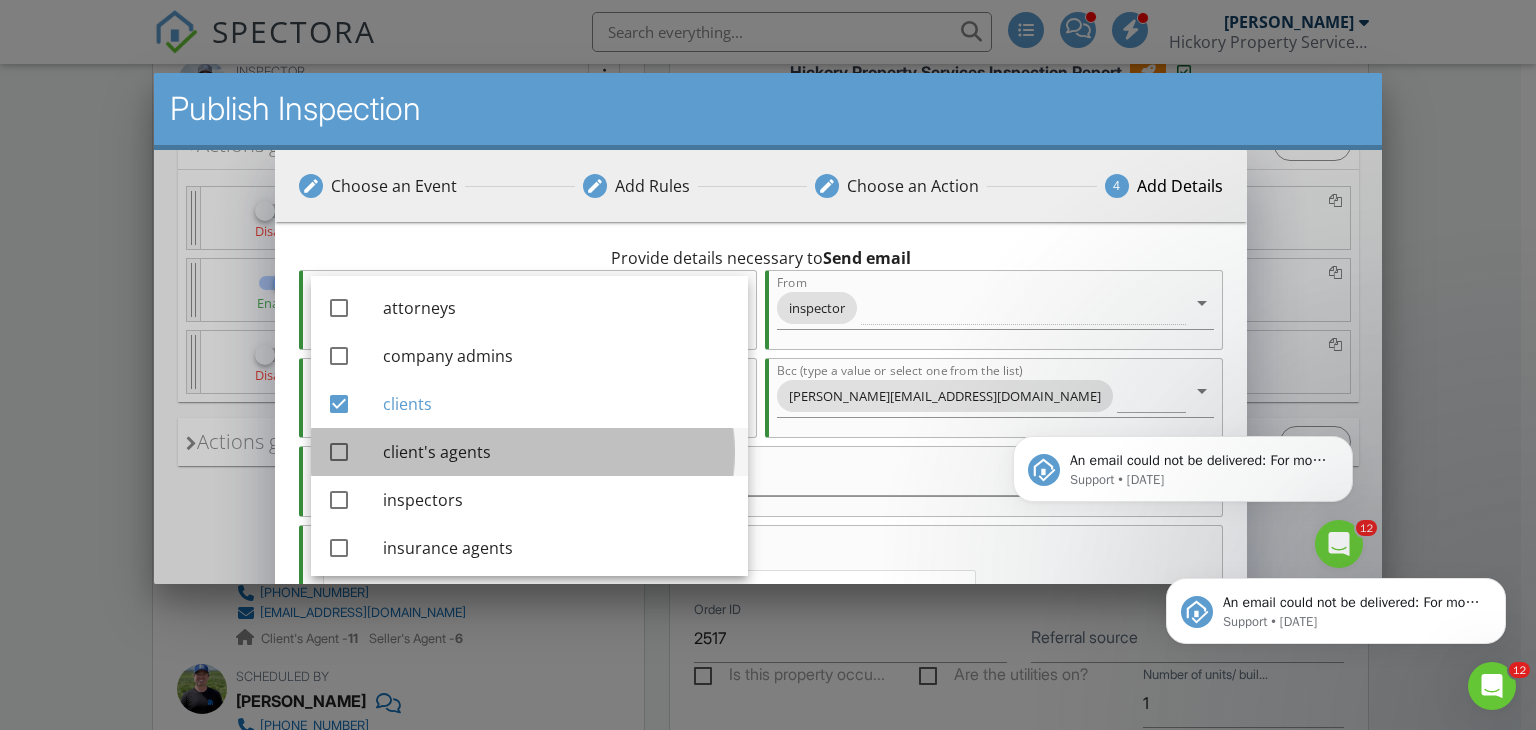 click on "client's agents" at bounding box center (556, 452) 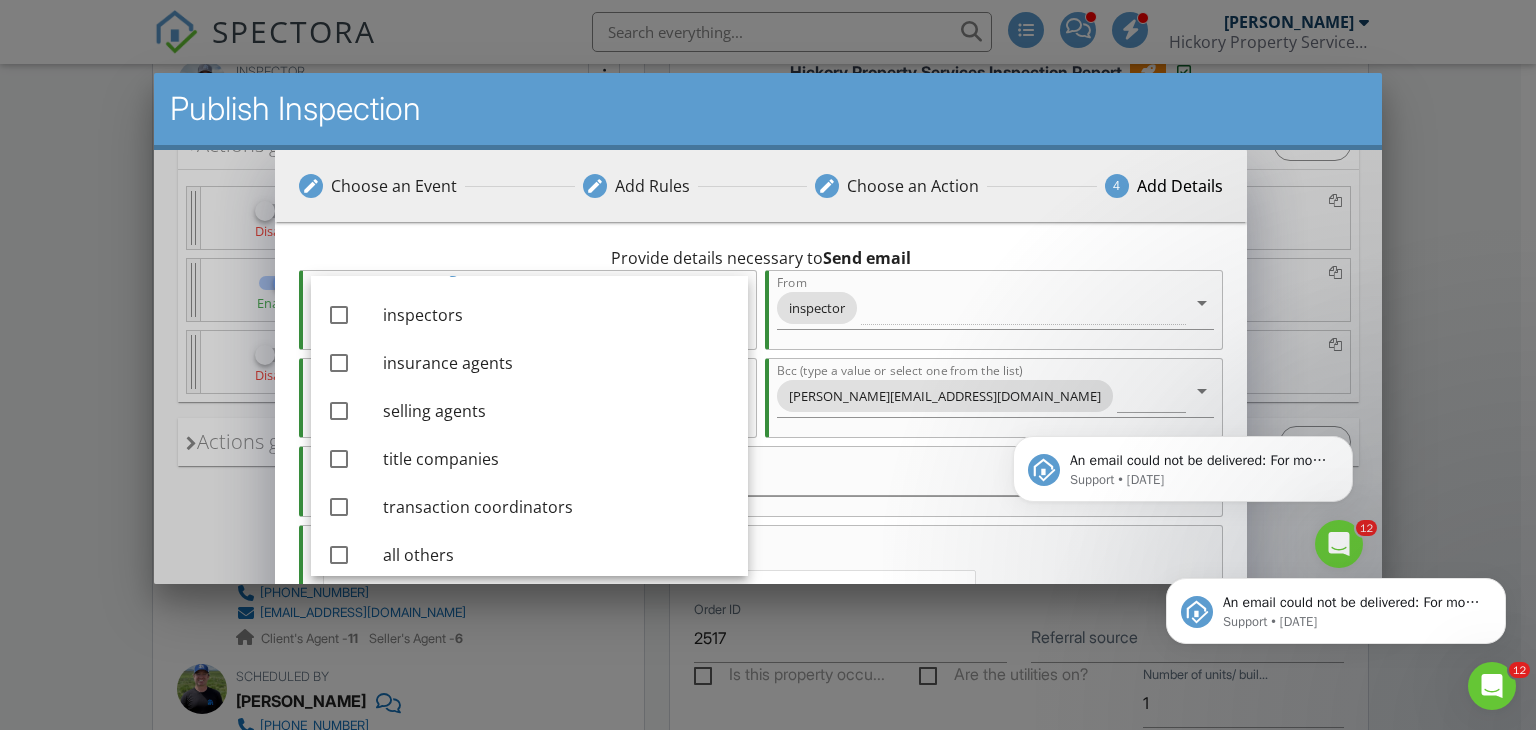 scroll, scrollTop: 196, scrollLeft: 0, axis: vertical 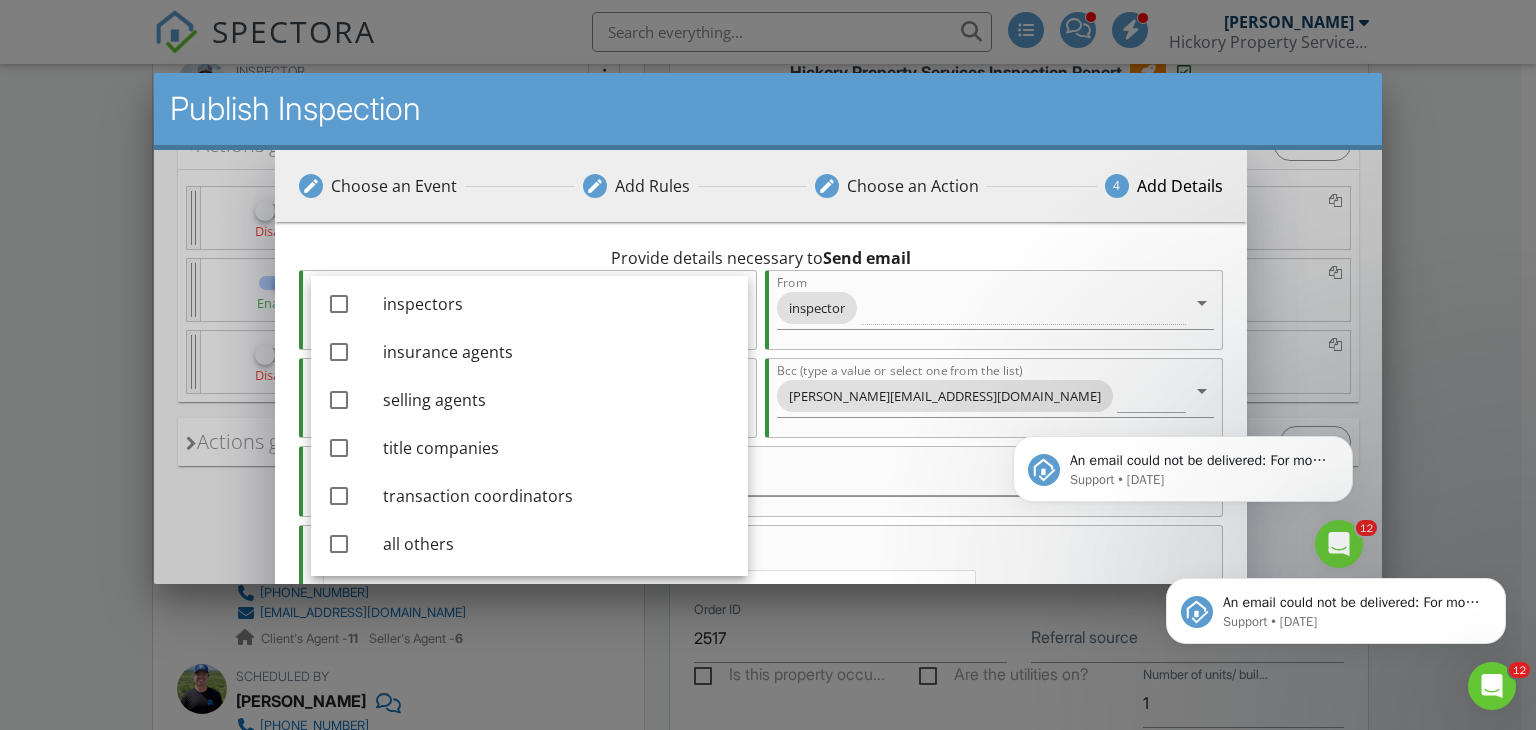 click on "Subject {{STREET}} Inspection Report" at bounding box center (761, 483) 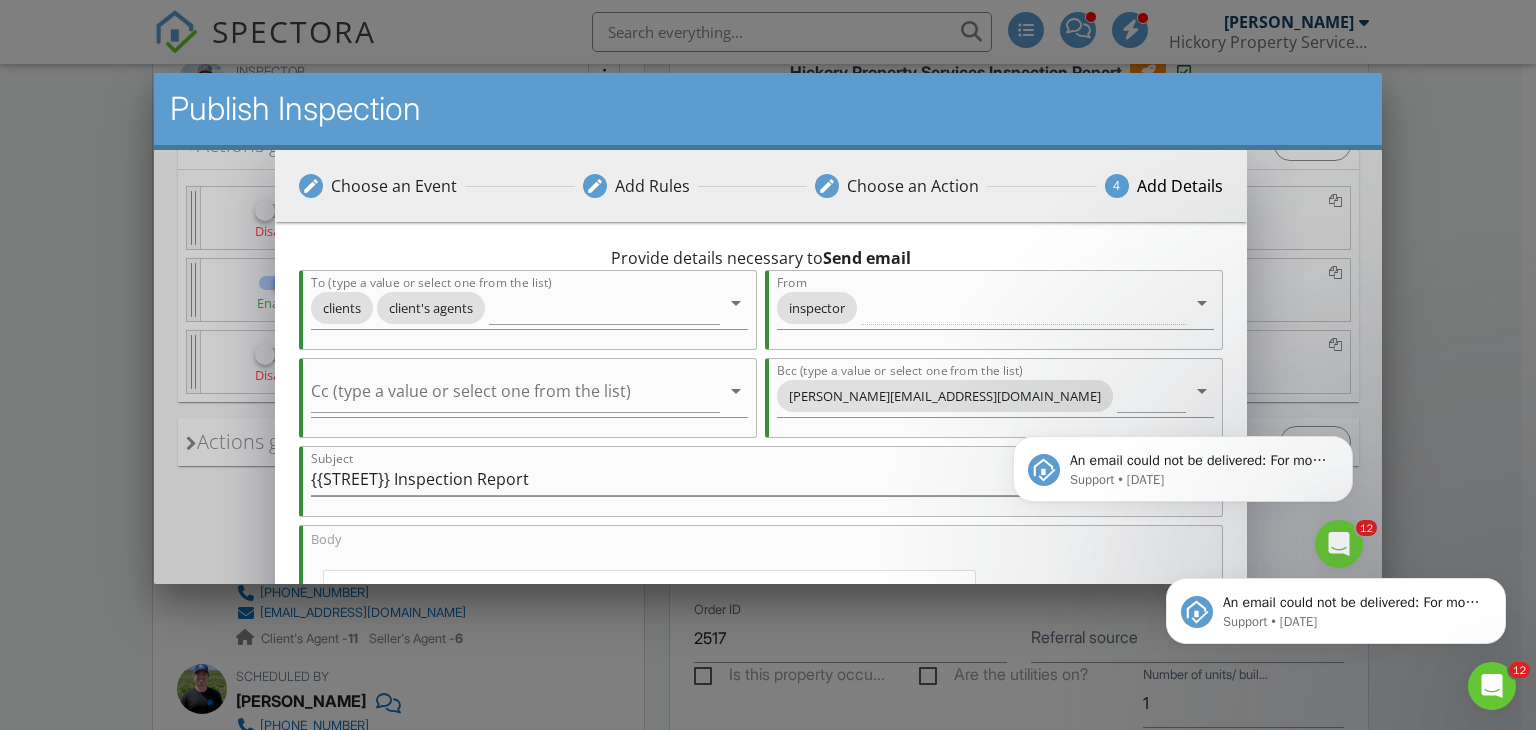 scroll, scrollTop: 400, scrollLeft: 0, axis: vertical 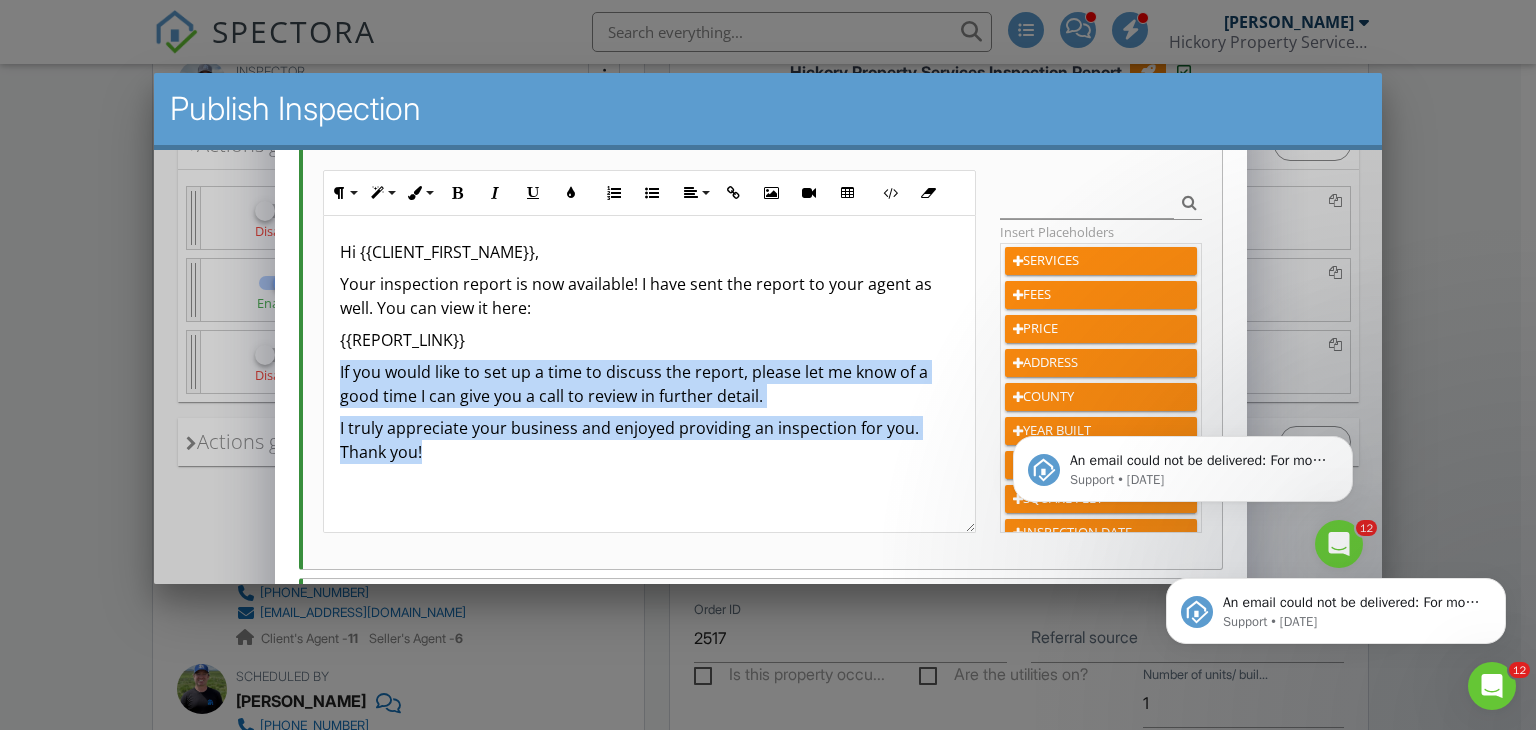 drag, startPoint x: 424, startPoint y: 454, endPoint x: 338, endPoint y: 365, distance: 123.76187 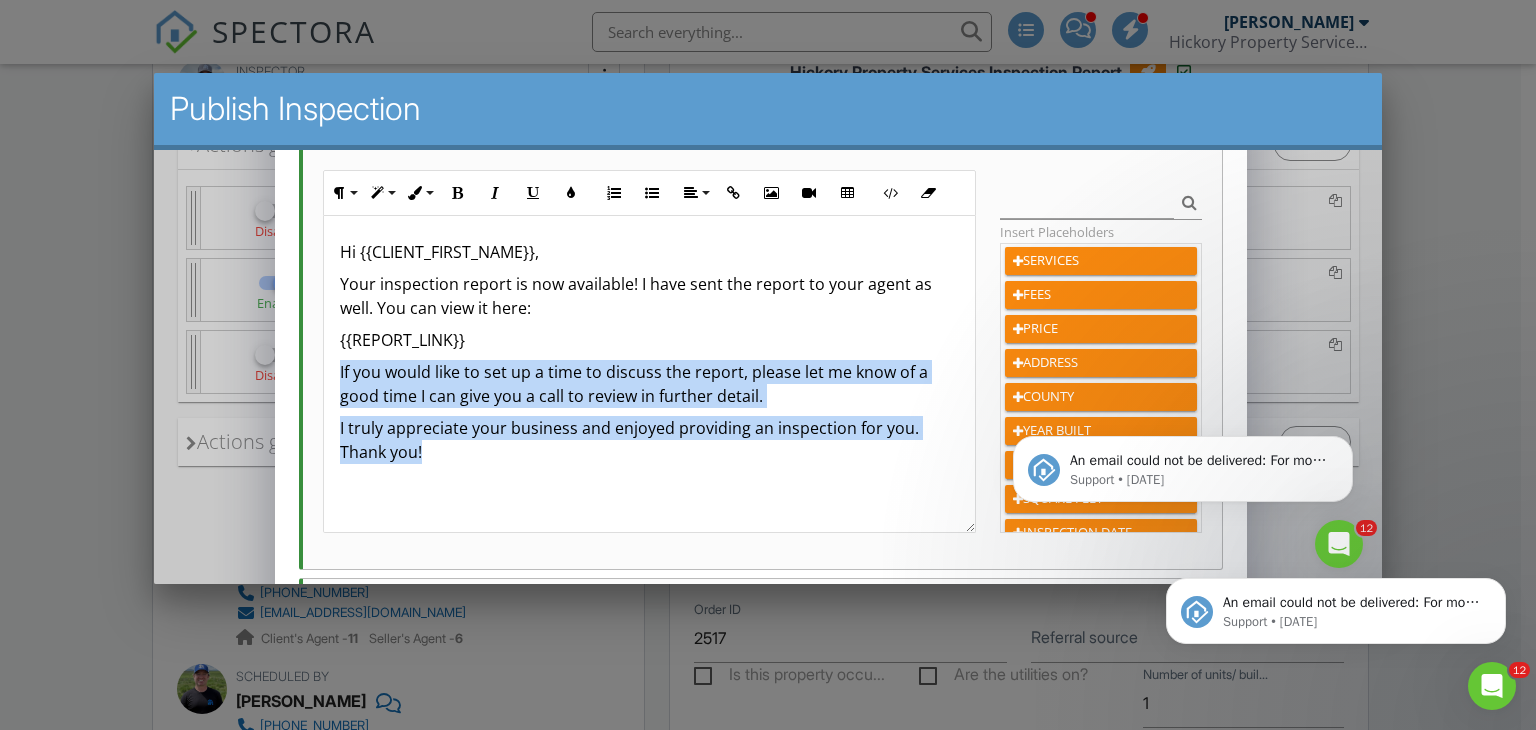 click on "Hi {{CLIENT_FIRST_NAME}}, Your inspection report is now available! I have sent the report to your agent as well. You can view it here: {{REPORT_LINK}} If you would like to set up a time to discuss the report, please let me know of a good time I can give you a call to review in further detail.  I truly appreciate your business and enjoyed providing an inspection for you. Thank you!" at bounding box center [648, 374] 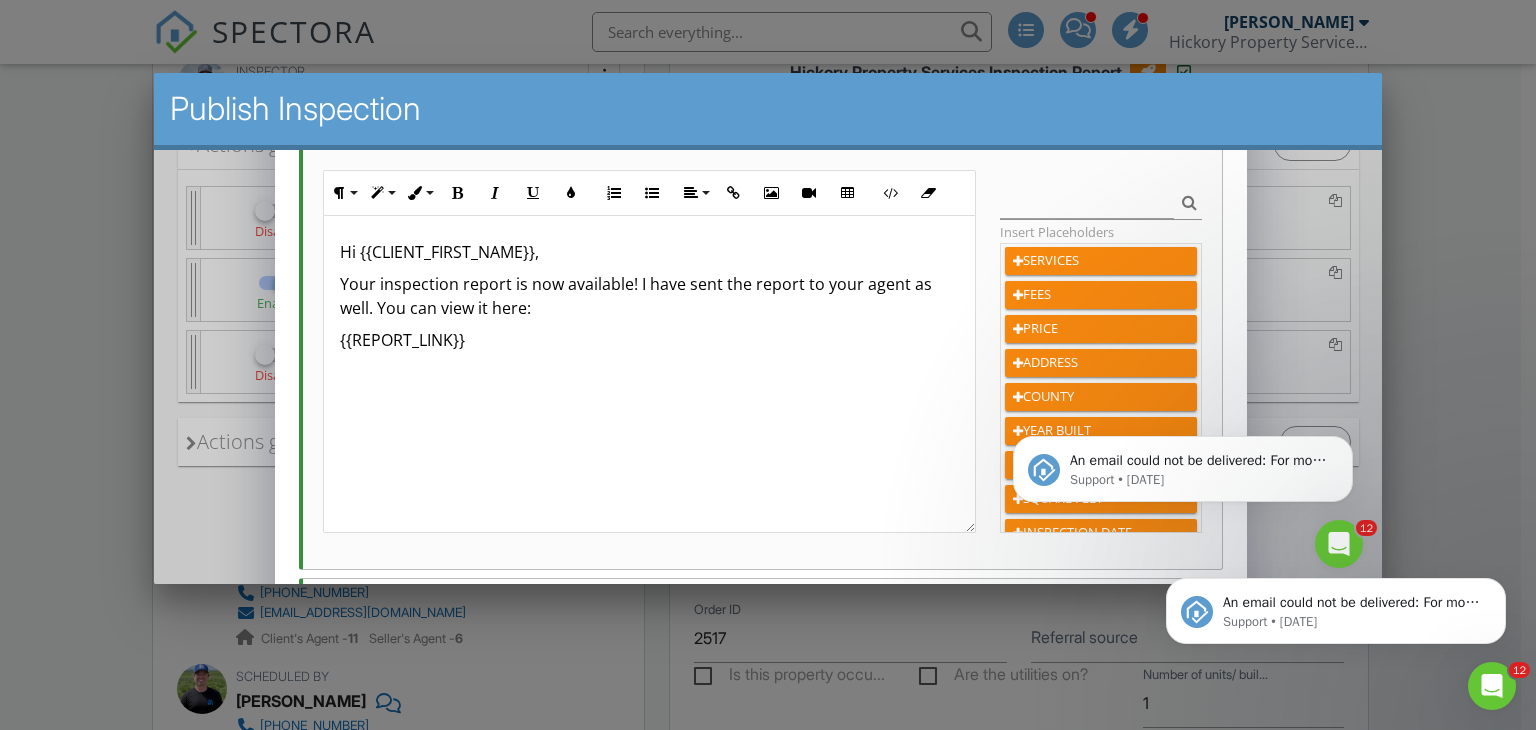 click on "Your inspection report is now available! I have sent the report to your agent as well. You can view it here:" at bounding box center (648, 296) 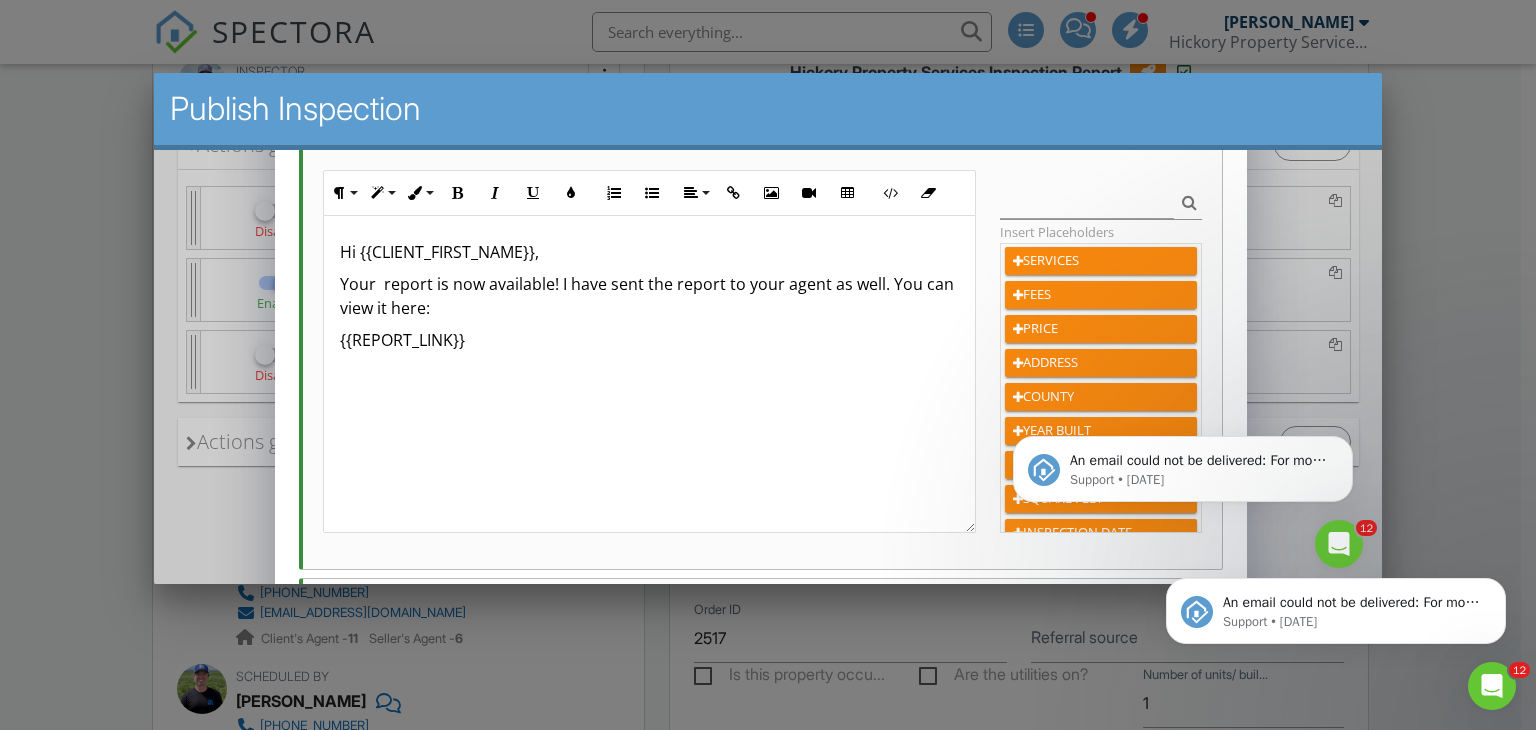 type 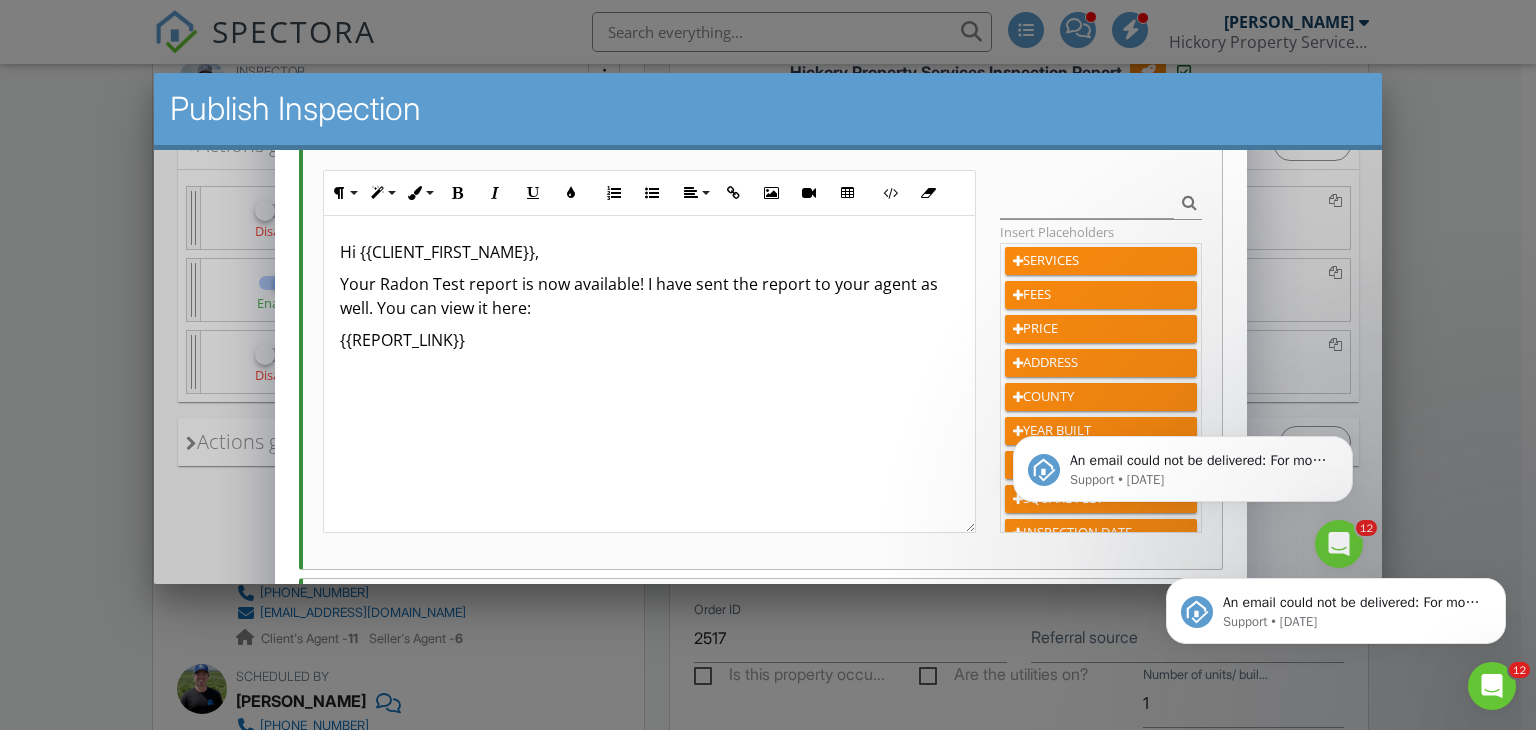 click on "Your Radon Test report is now available! I have sent the report to your agent as well. You can view it here:" at bounding box center [648, 296] 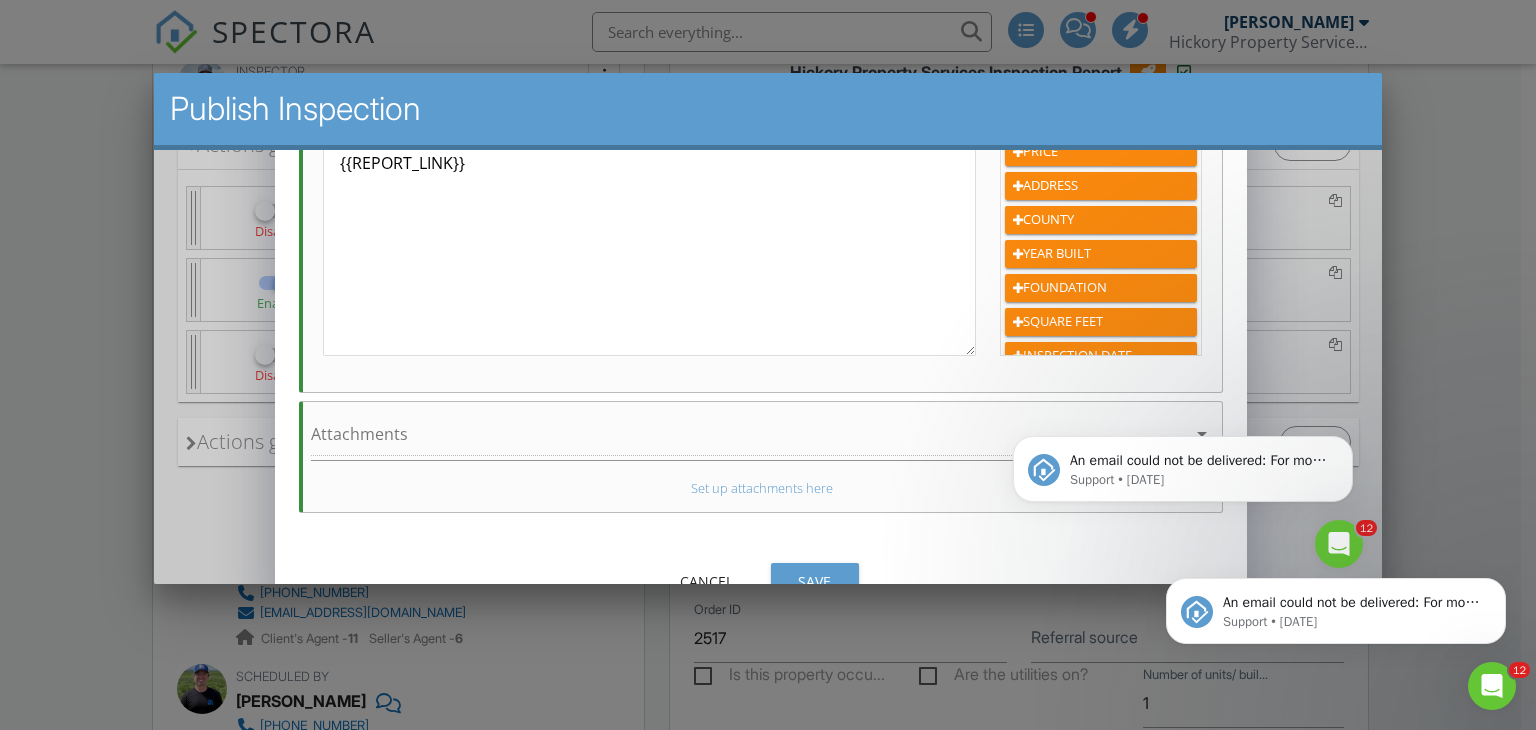 scroll, scrollTop: 612, scrollLeft: 0, axis: vertical 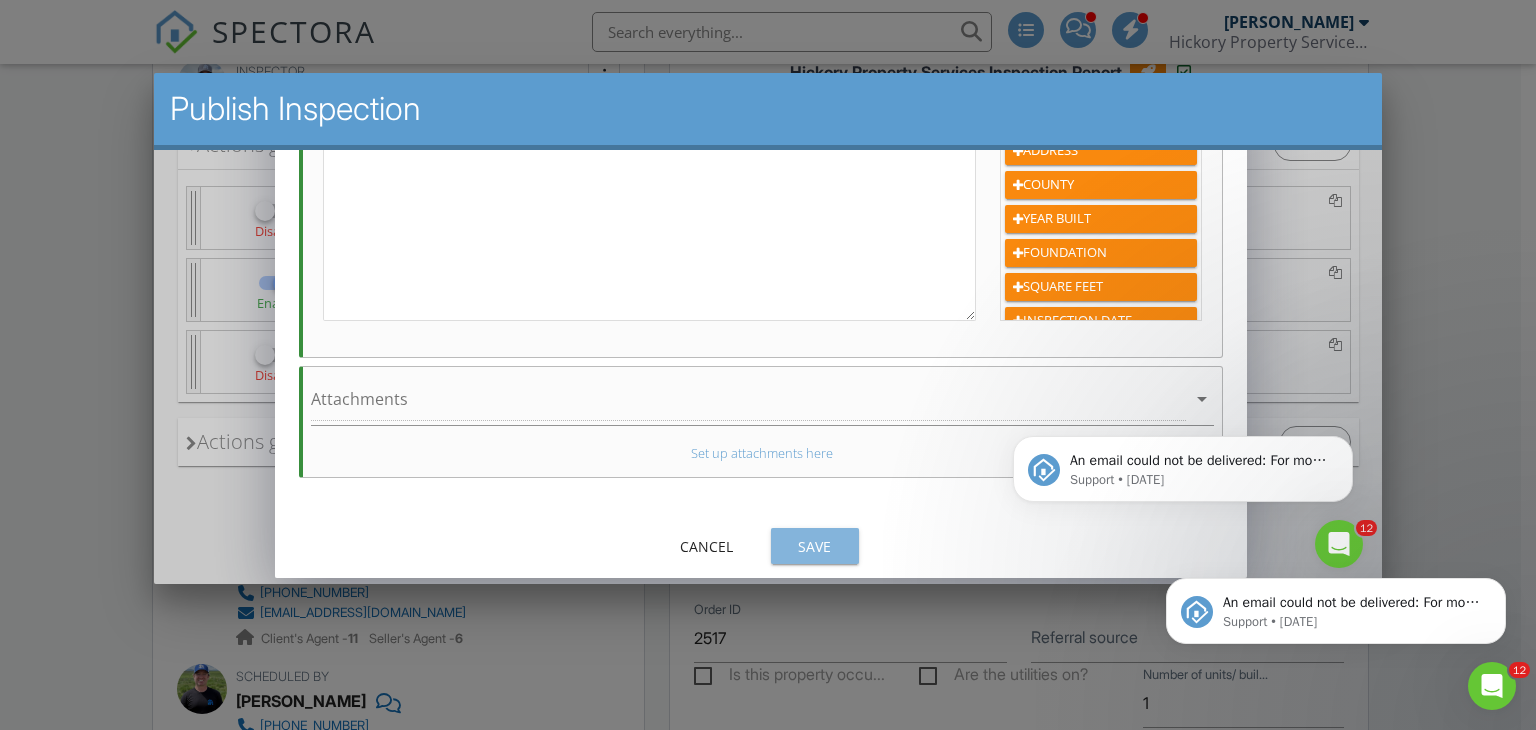 click on "Save" at bounding box center (814, 546) 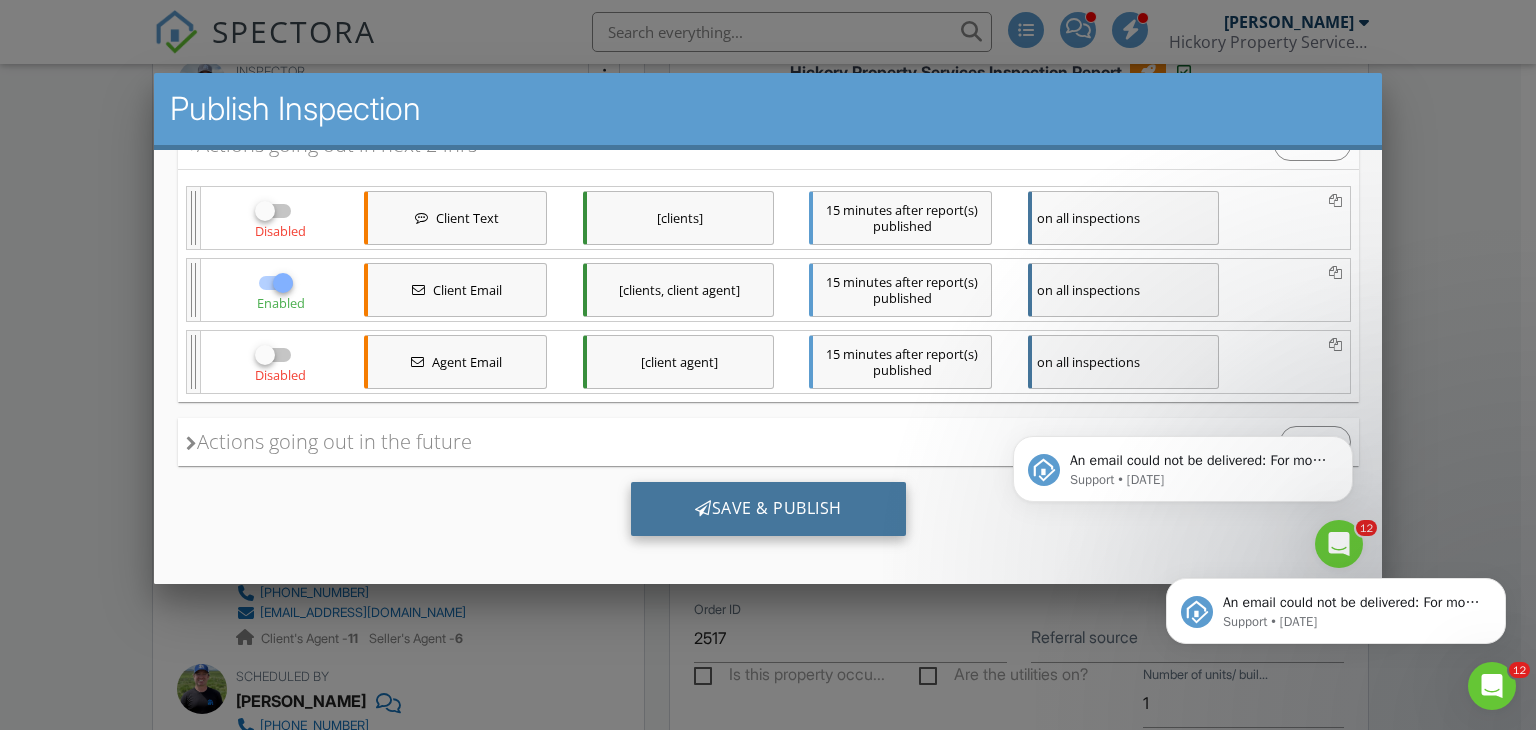 click on "Save & Publish" at bounding box center [767, 509] 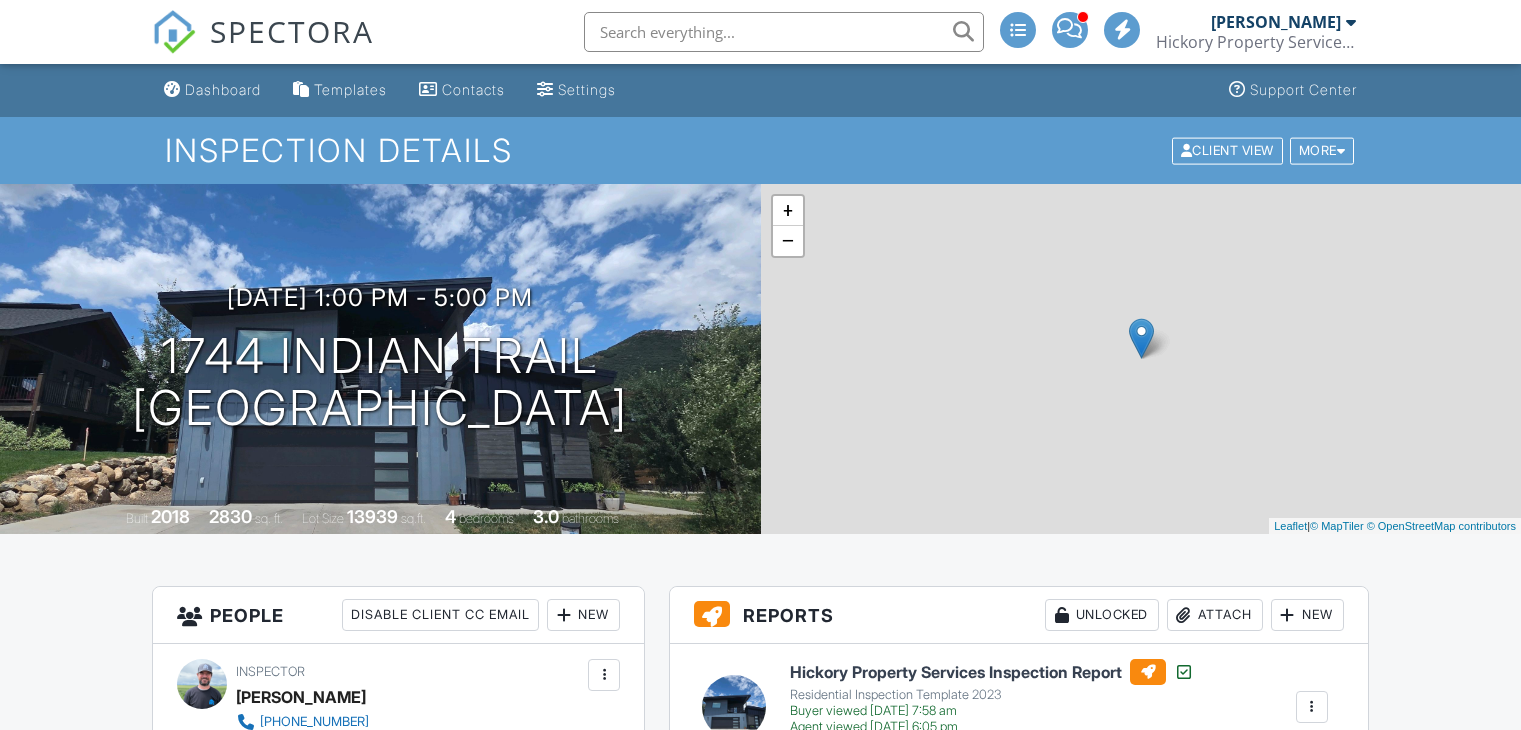 scroll, scrollTop: 0, scrollLeft: 0, axis: both 